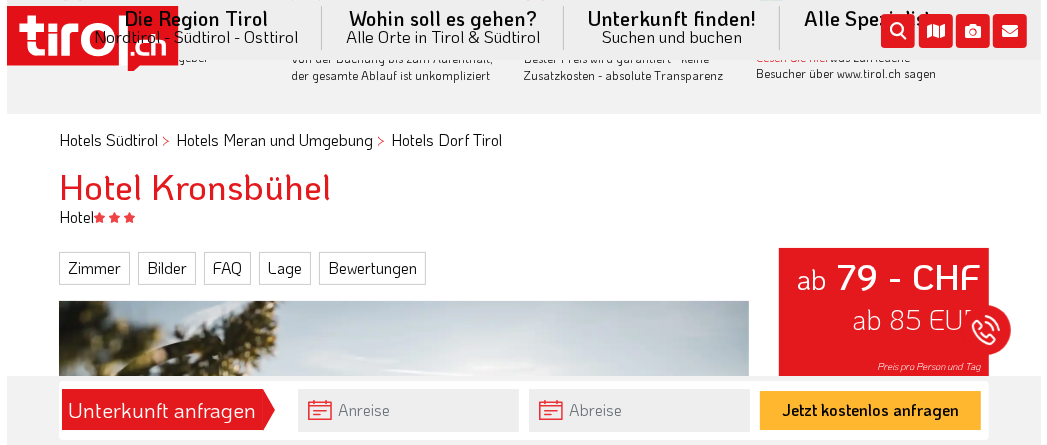 scroll, scrollTop: 110, scrollLeft: 0, axis: vertical 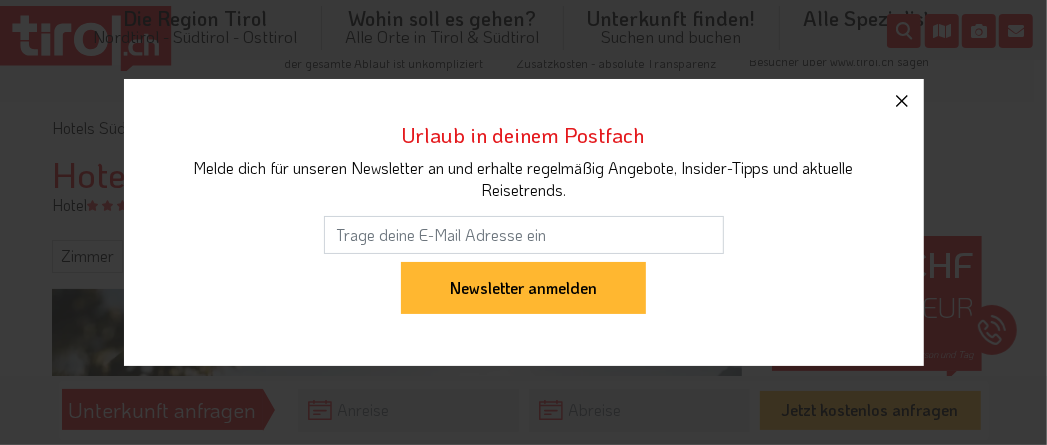 click 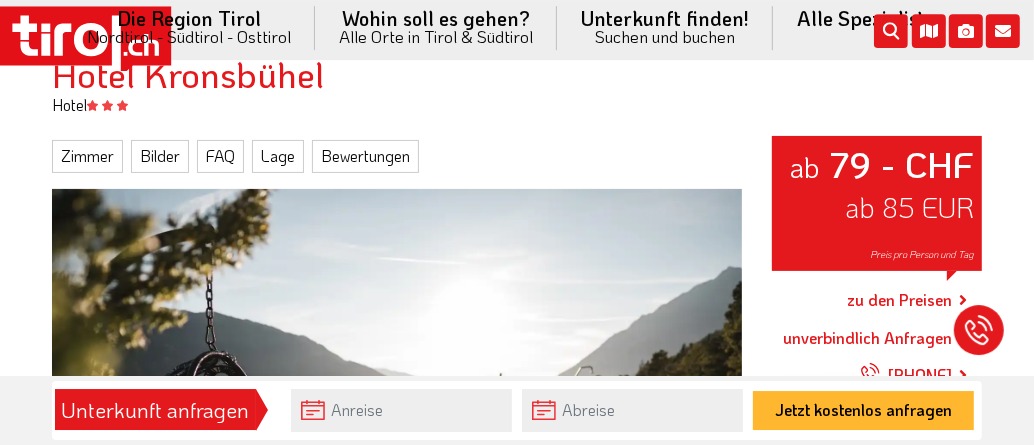 scroll, scrollTop: 441, scrollLeft: 0, axis: vertical 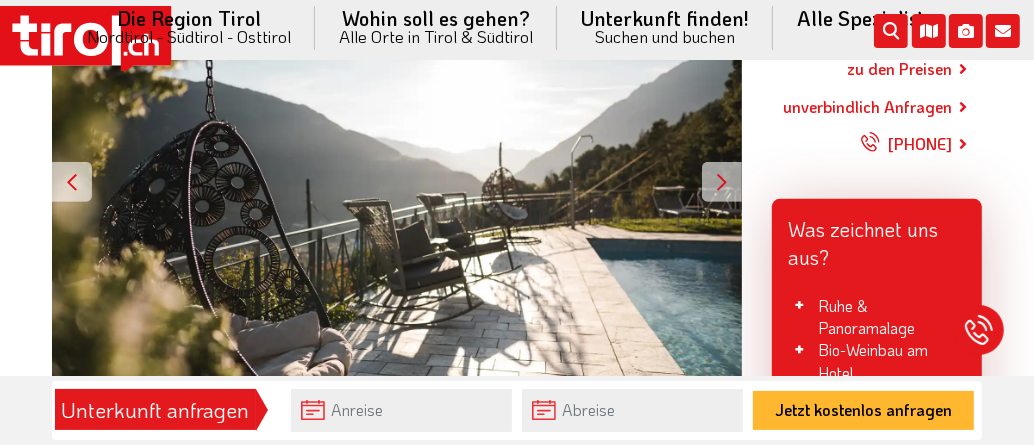 click at bounding box center [722, 182] 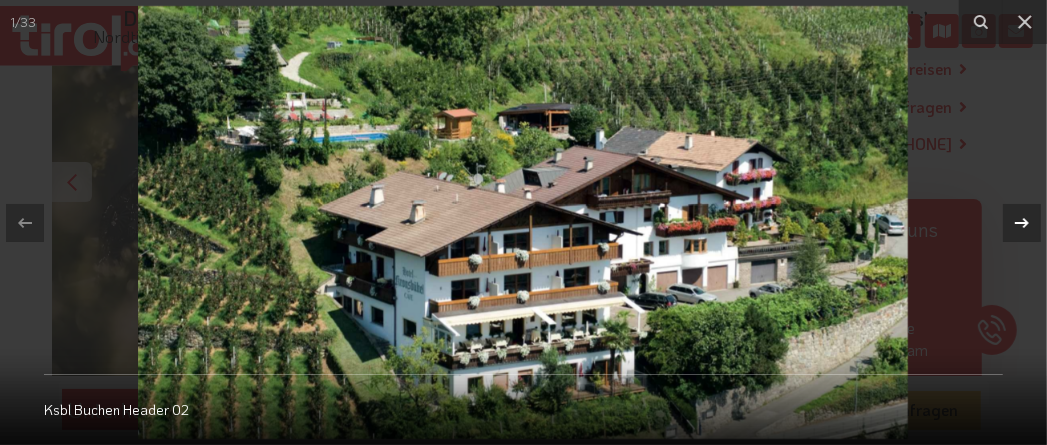 click 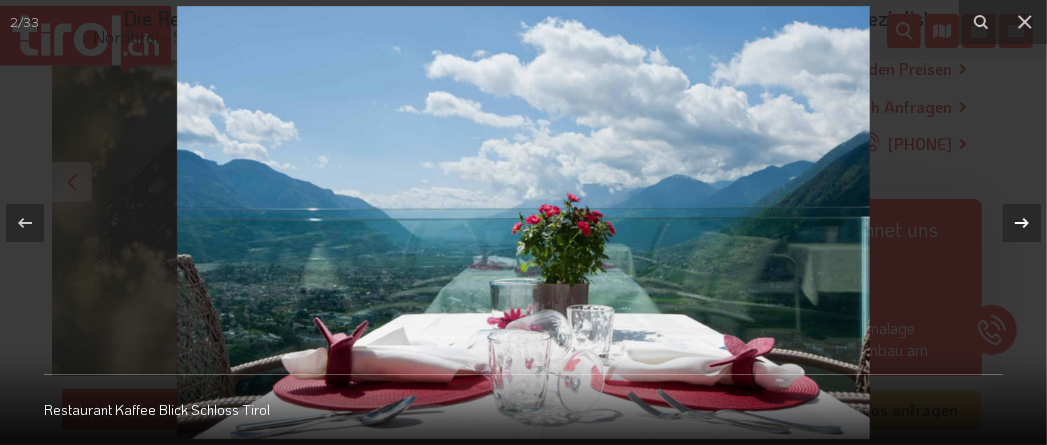 click 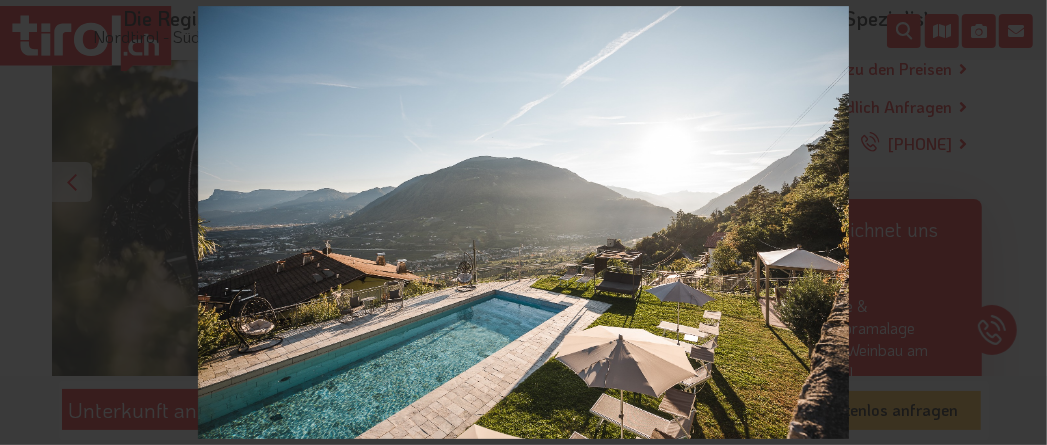 click on "3  /  33 211015160519" at bounding box center [523, 222] 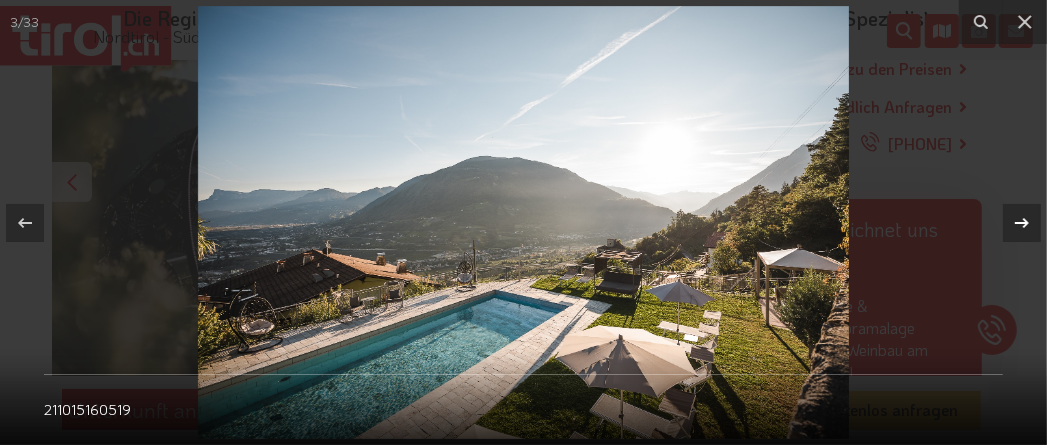 click 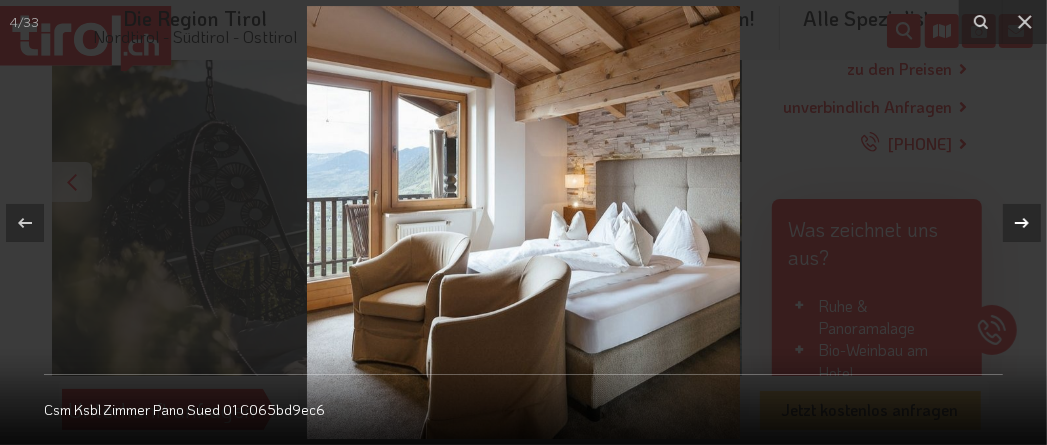 click 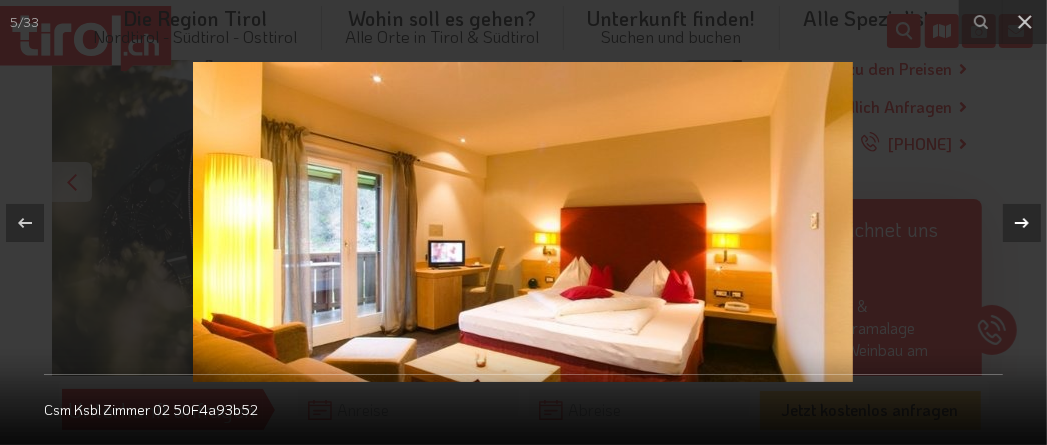 click 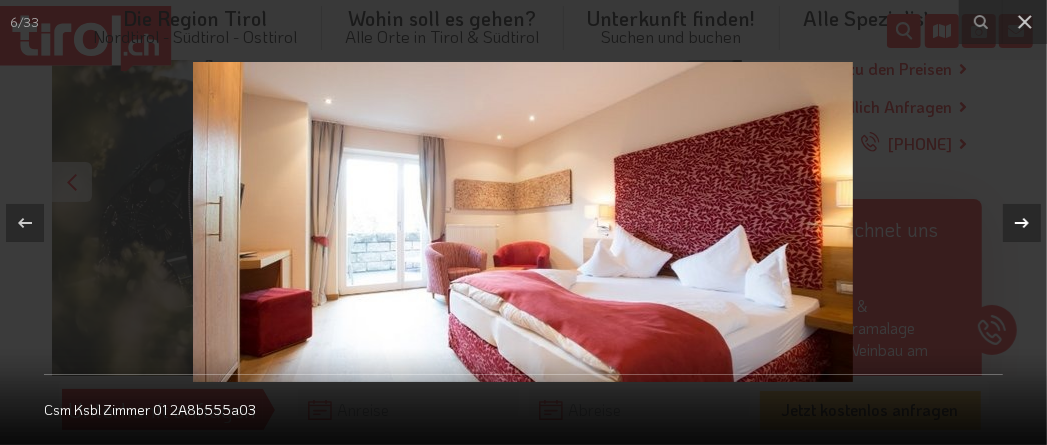 click 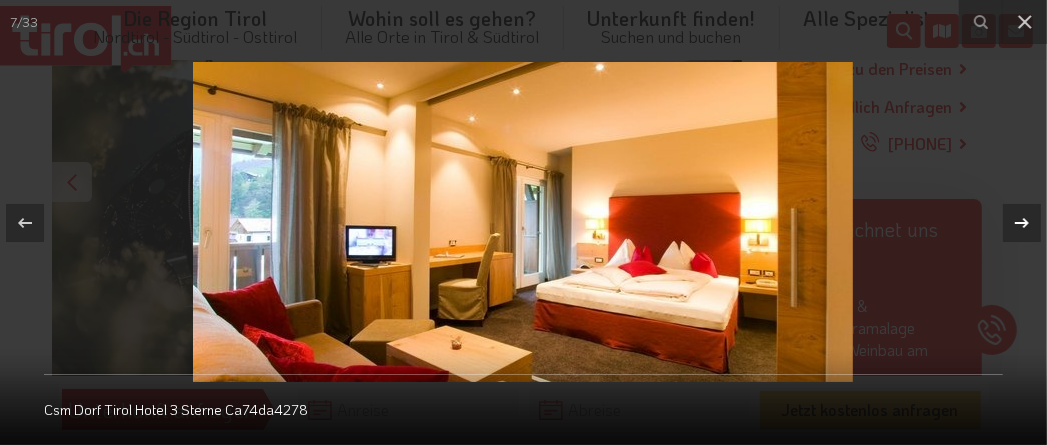 click 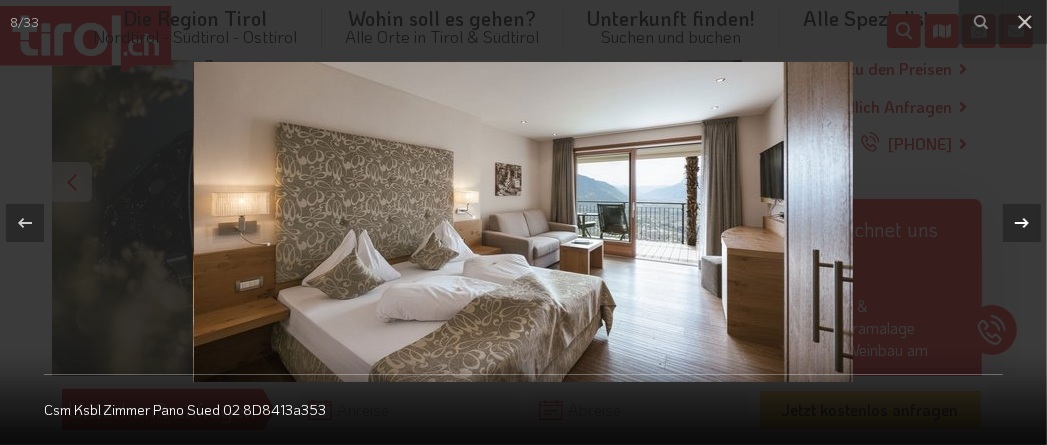 click 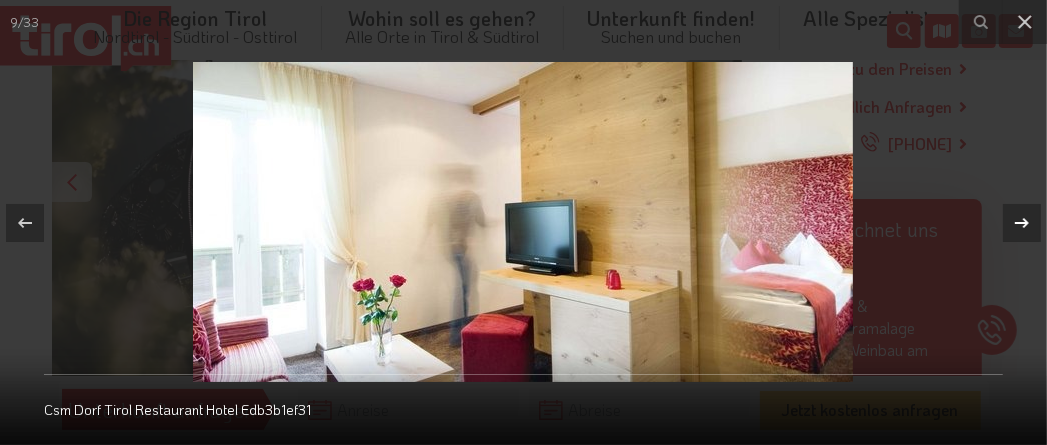 click 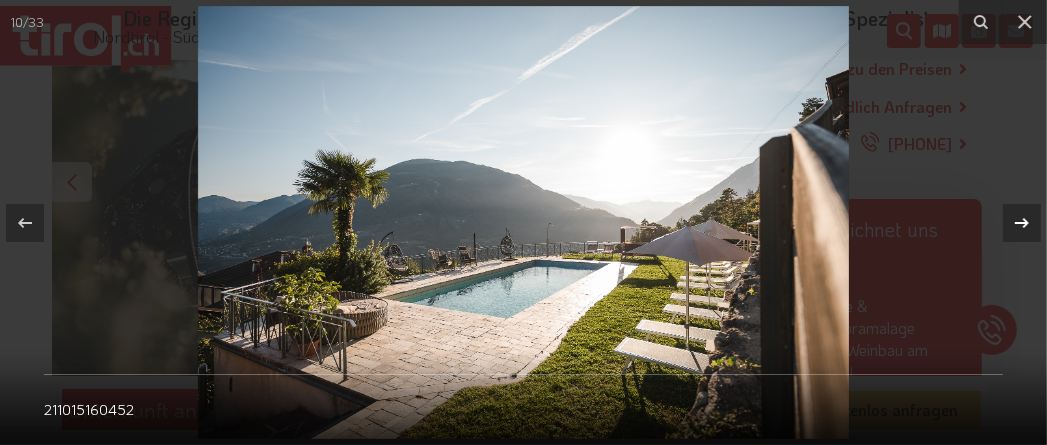 click 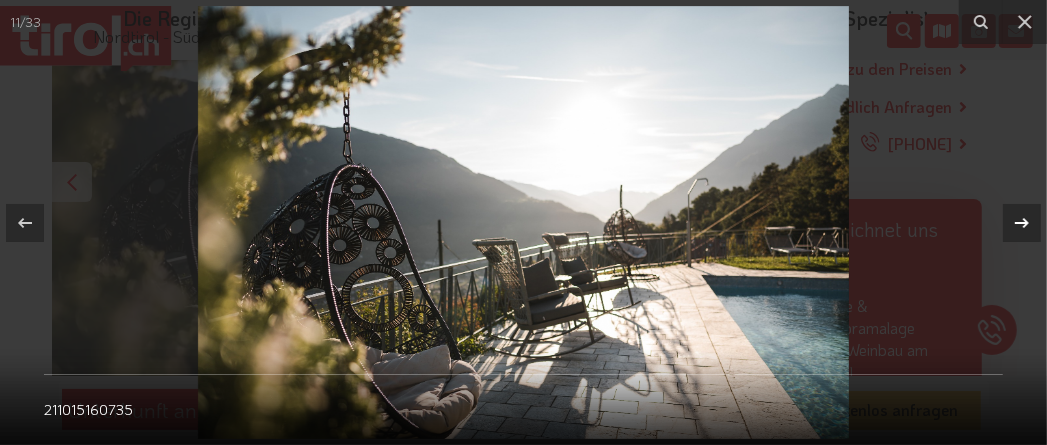 click 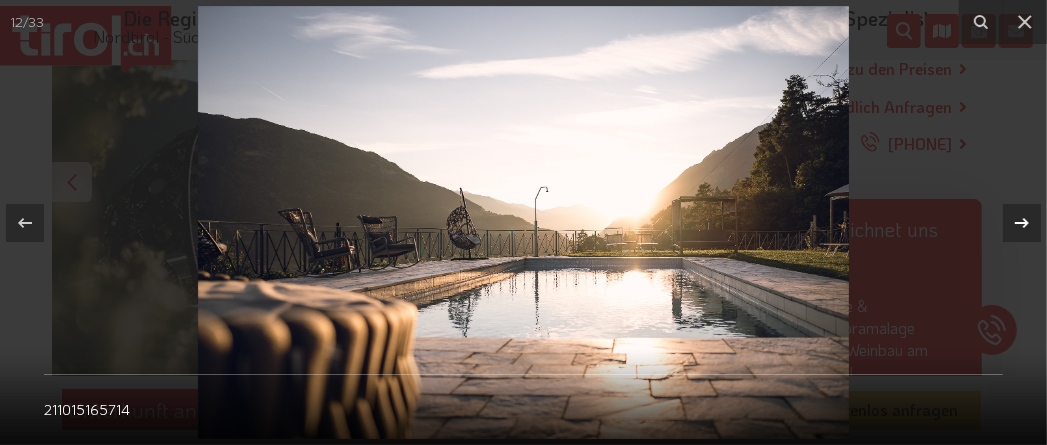 click 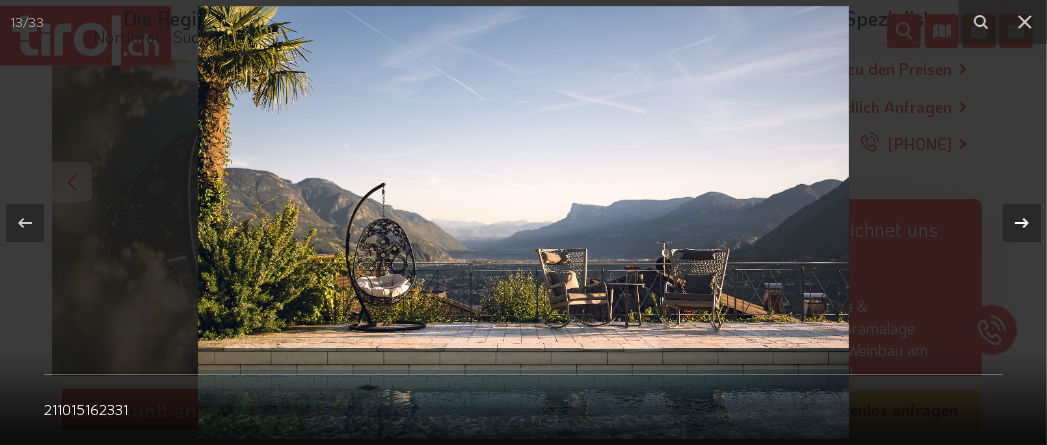 click 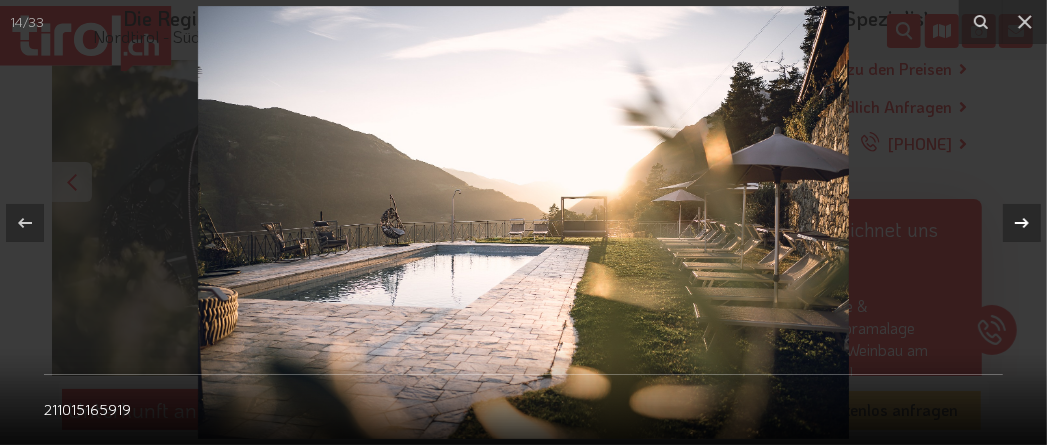 click 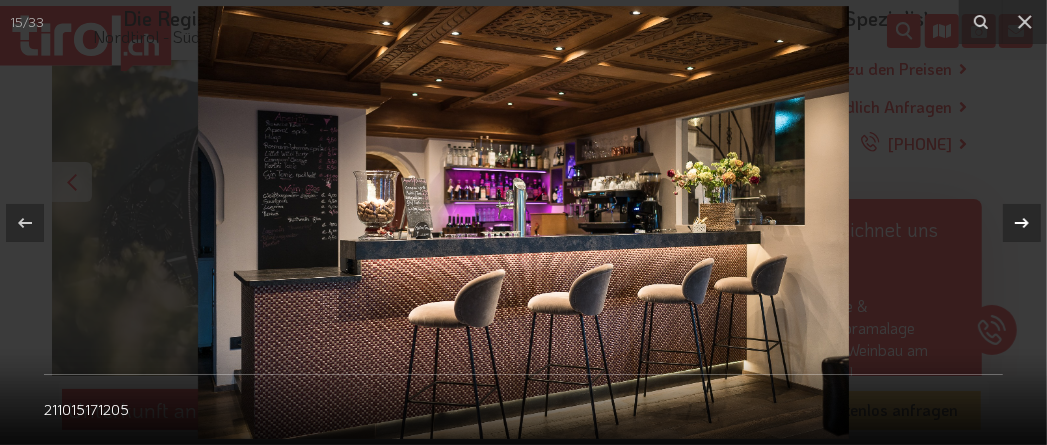 click 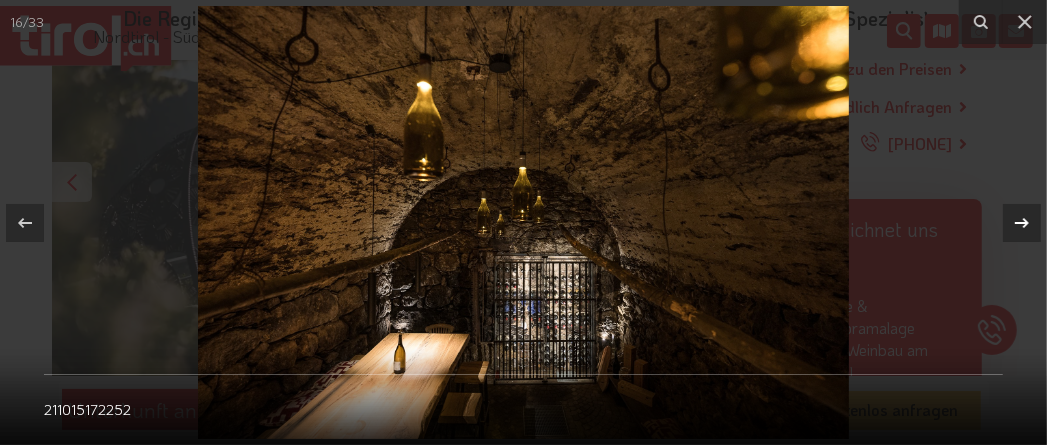 click 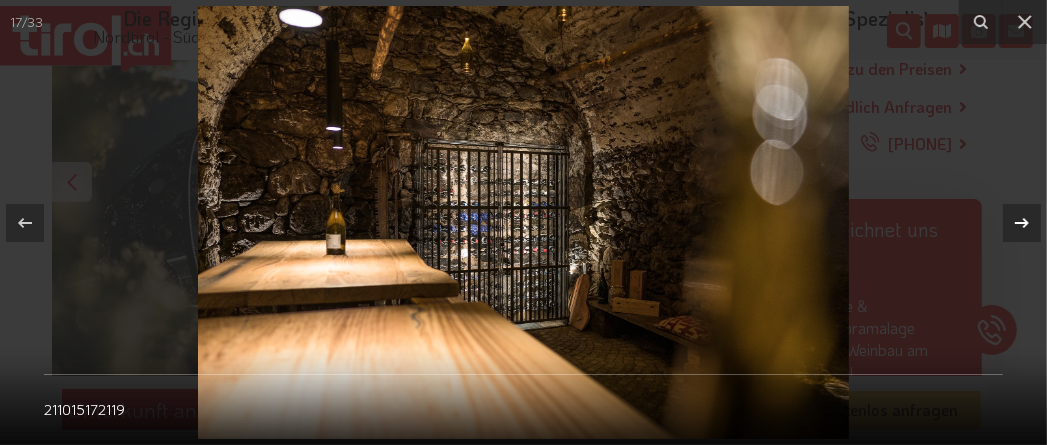 click 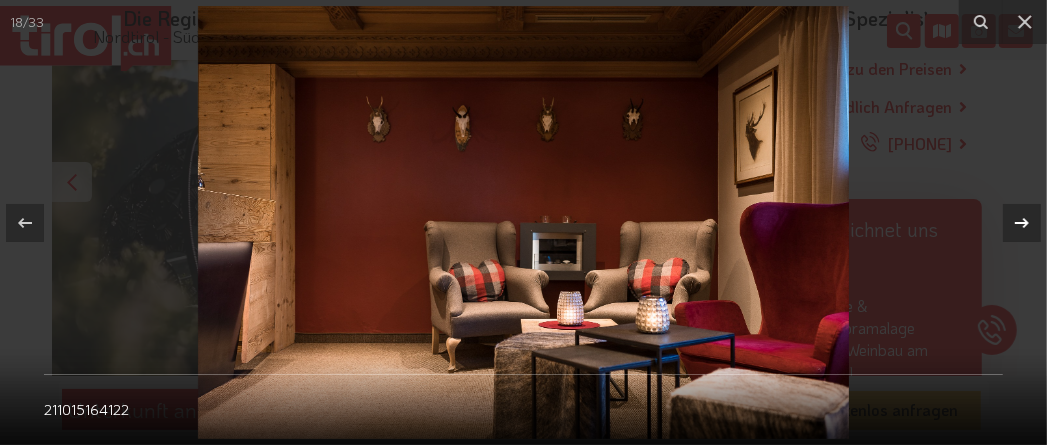 click 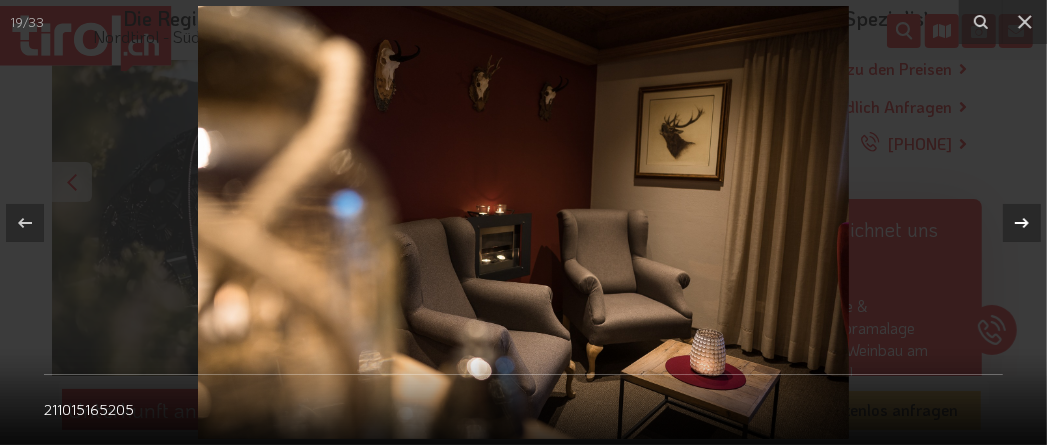 click 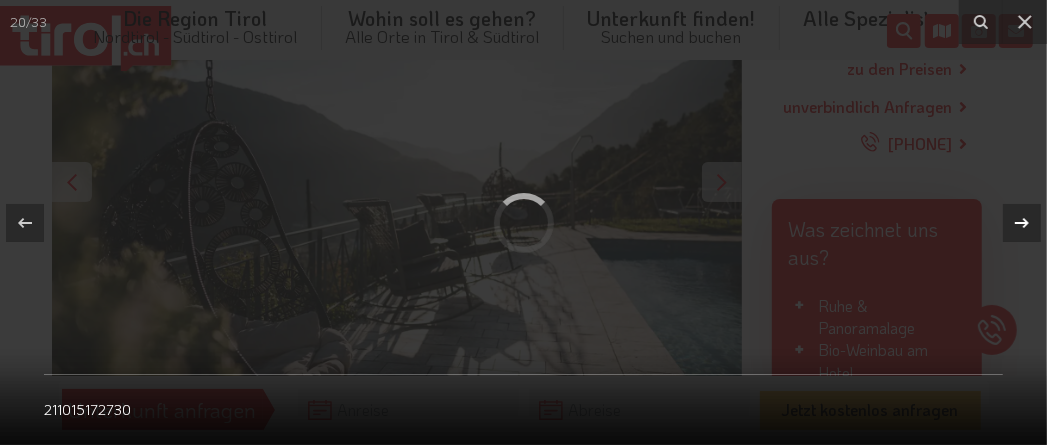 click 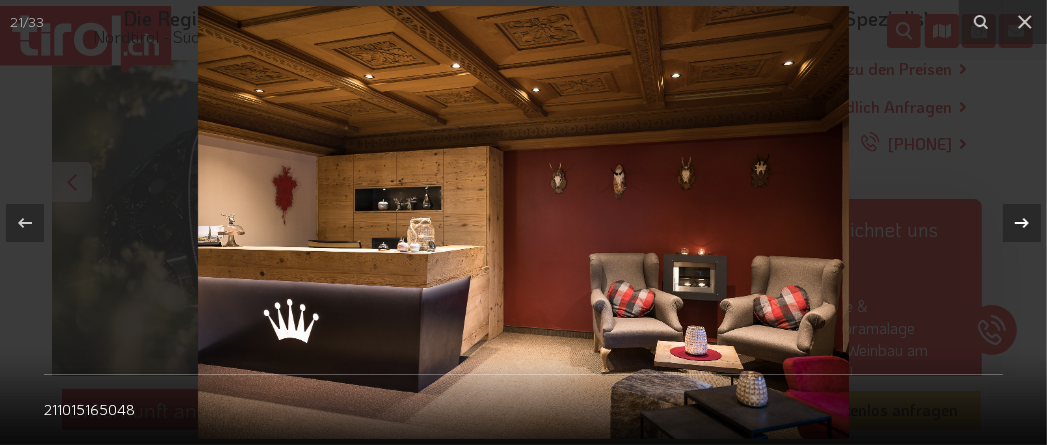 click 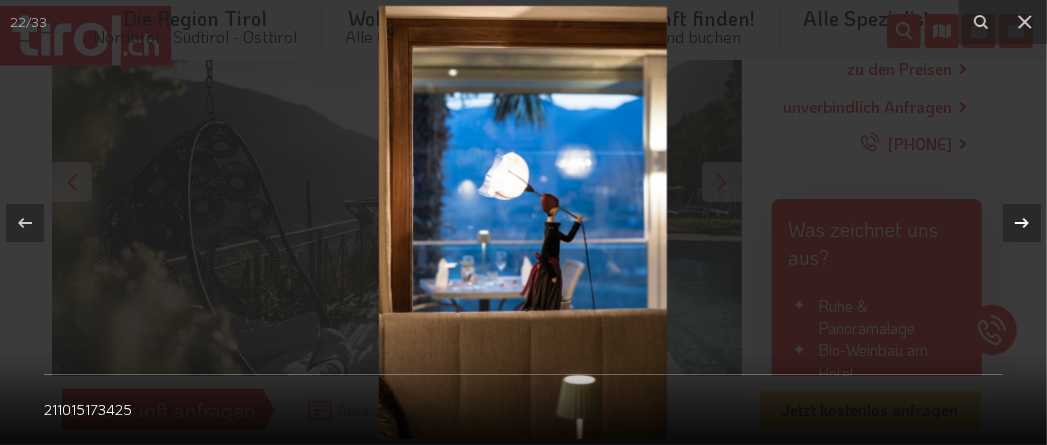 click 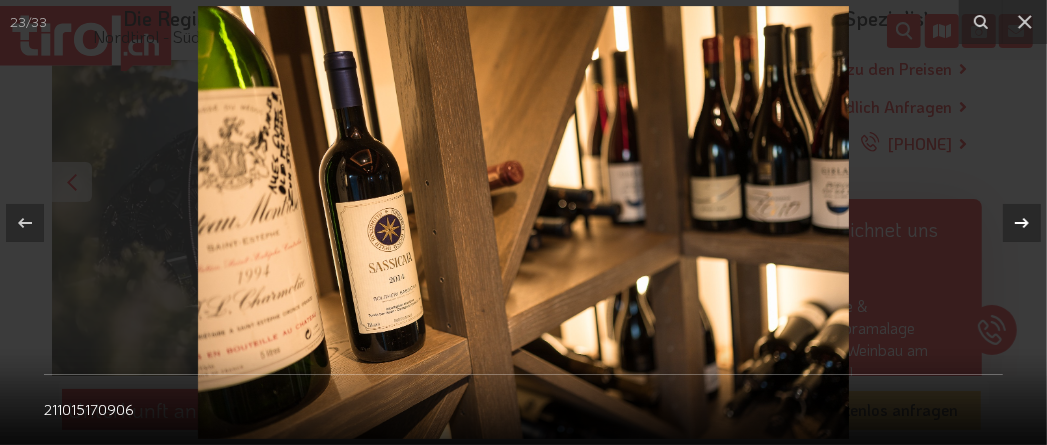 click 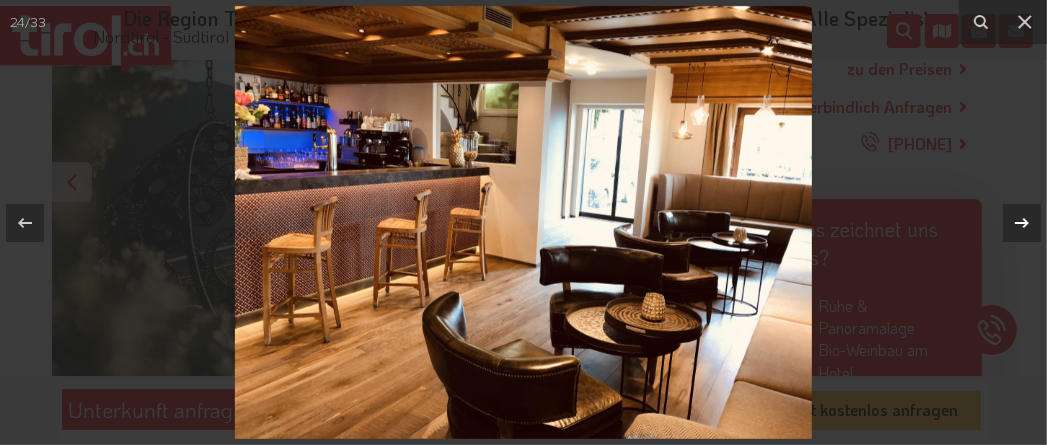 click 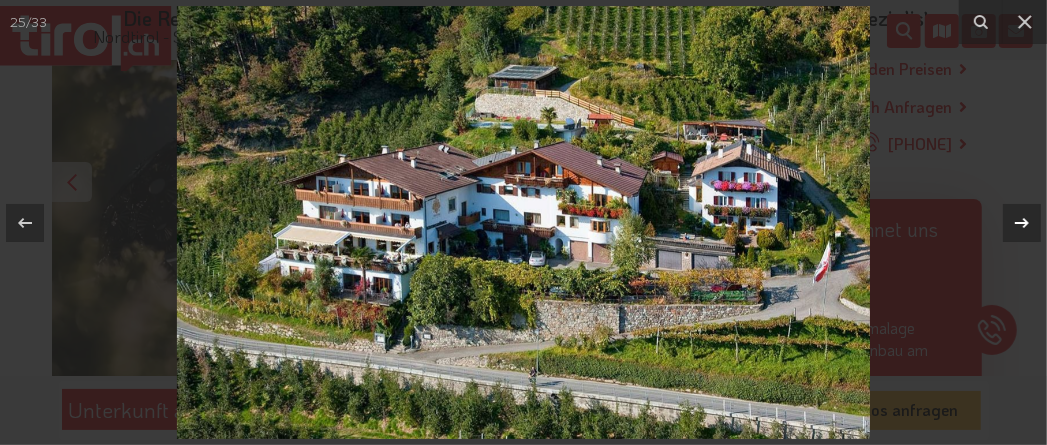 click 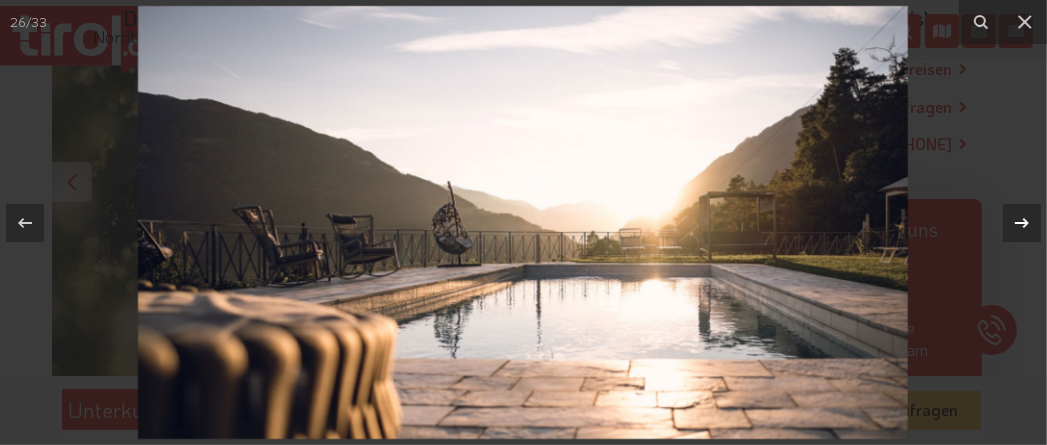 click 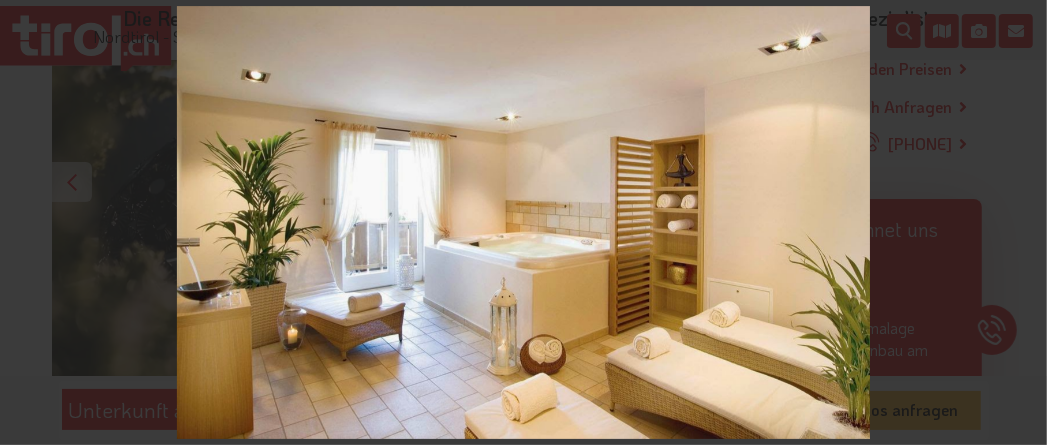 click on "27  /  33 211015170906" at bounding box center (523, 222) 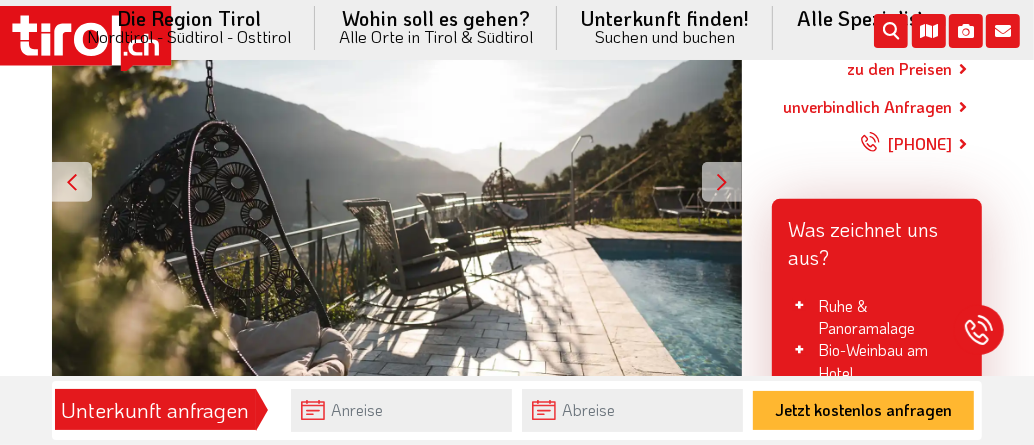 click on "Hotels Südtirol   Hotels Meran und Umgebung   Hotels Dorf Tirol                 Hotel Kronsbühel      Hotel                Zimmer   Bilder   FAQ   Lage   Bewertungen                 ab   79 - CHF  ab 85 EUR    Preis pro Person und Tag                Alle   (33)              Sommer   (2)                  Zimmer   (6)                                  Wellness   (5)                              Gourmet   (9)                                              Gästefotos   (10)                                                                             Jetzt kostenlos anfragen                     Hotel Kronsbühel in Dorf Tirol   Im idyllischen  Ferienort Dorf Tirol  befindet sich das 3-Sterne-Hotel Kronsbühel in atemberaubender Panoramalage. Sowohl von den Zimmern des Hotels als auch von der Sonnenterrasse aus reicht der Blick weit hinab ins Tal mit der beliebten Kurstadt Meran sowie auf die imposanten Gipfel der Bergwelt Südtirols. Im Inneren des Hauses haben Gäste die Wahl zwischen    Mit einem    ." at bounding box center (517, 2159) 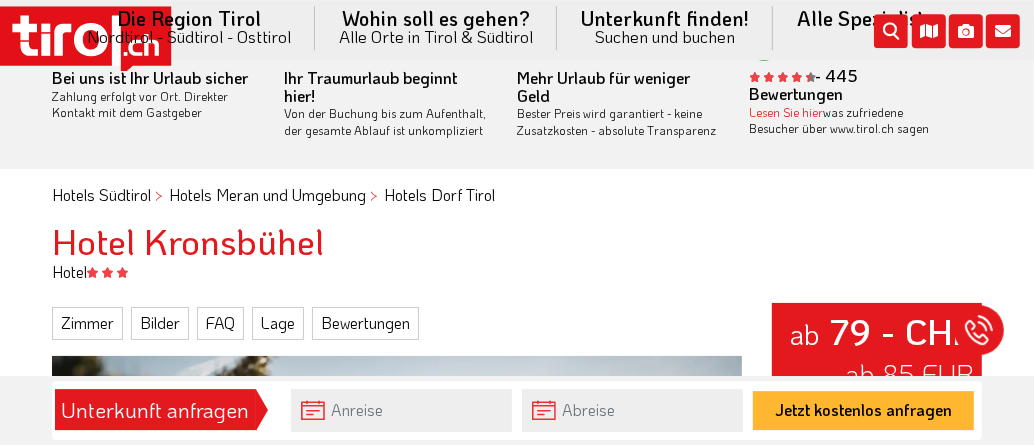 scroll, scrollTop: 0, scrollLeft: 0, axis: both 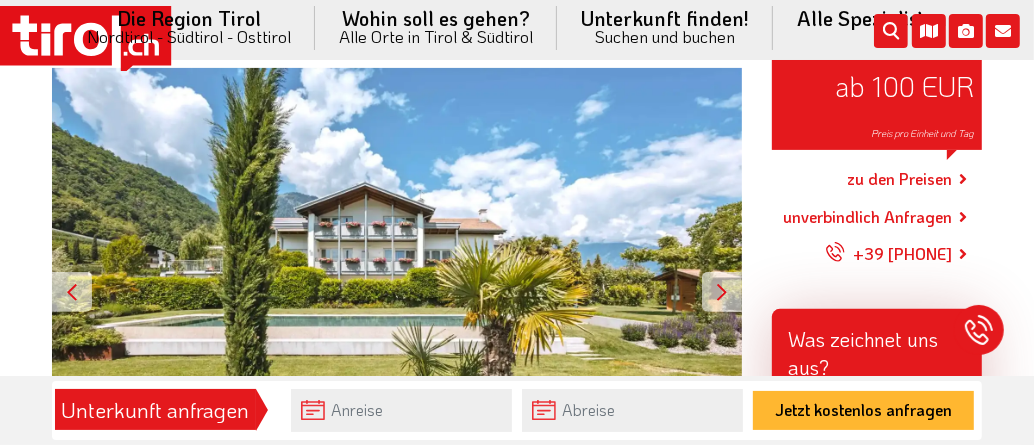 click at bounding box center (722, 292) 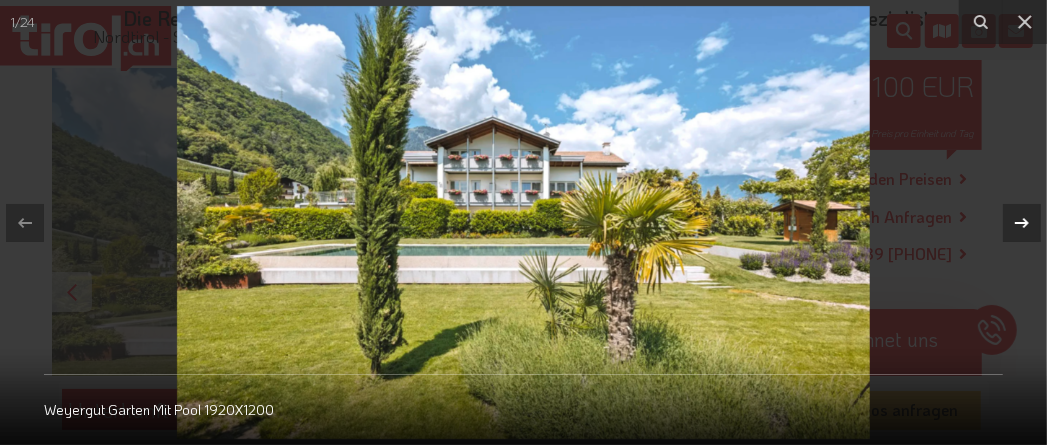 click 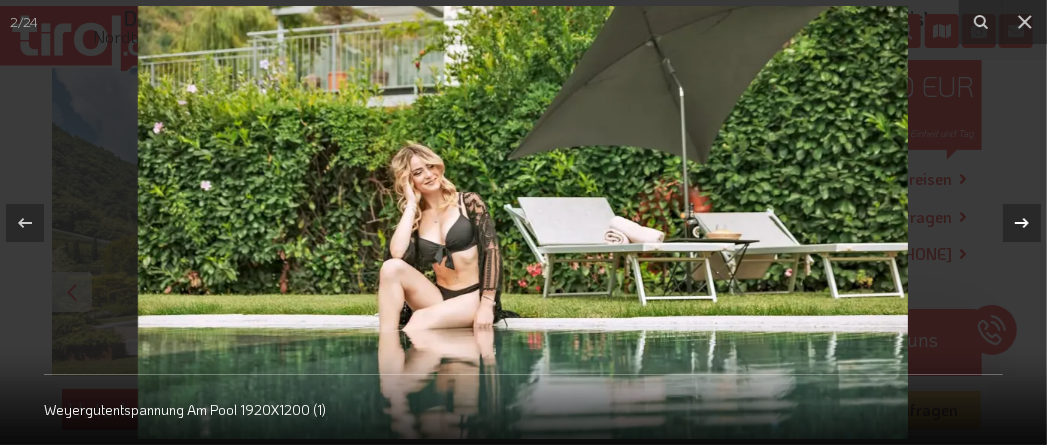 click 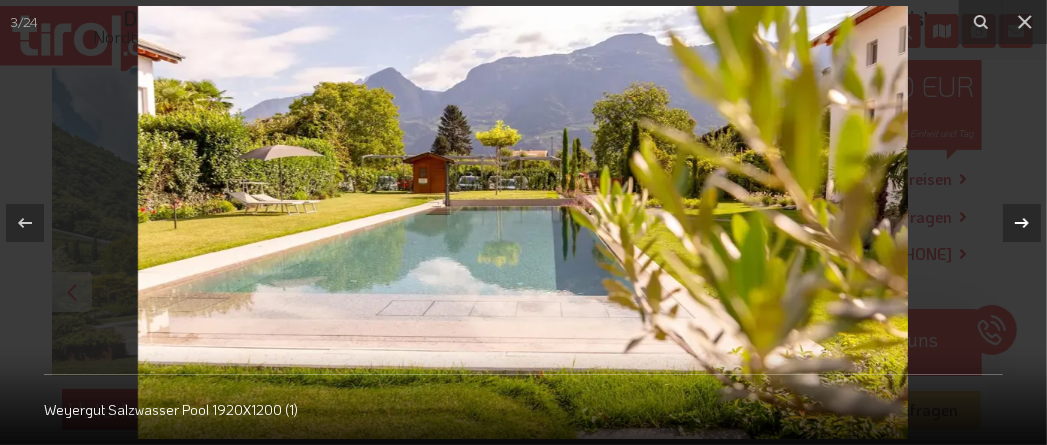click 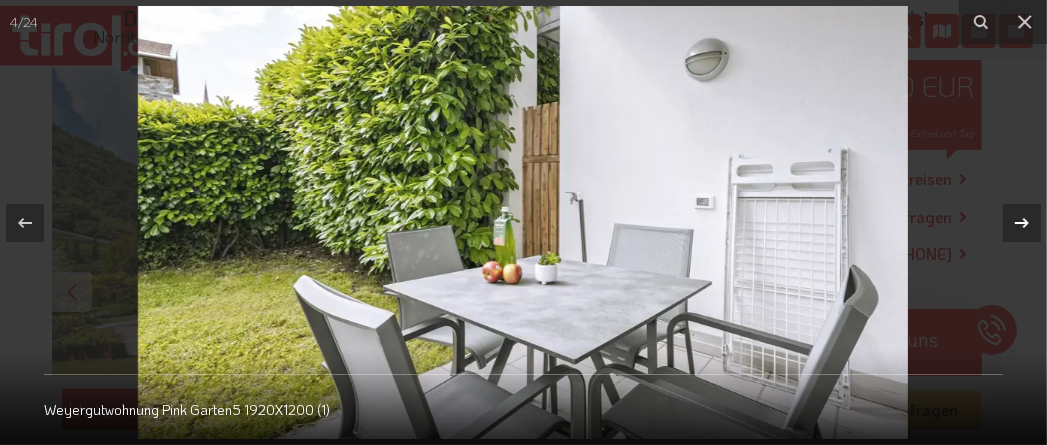 click 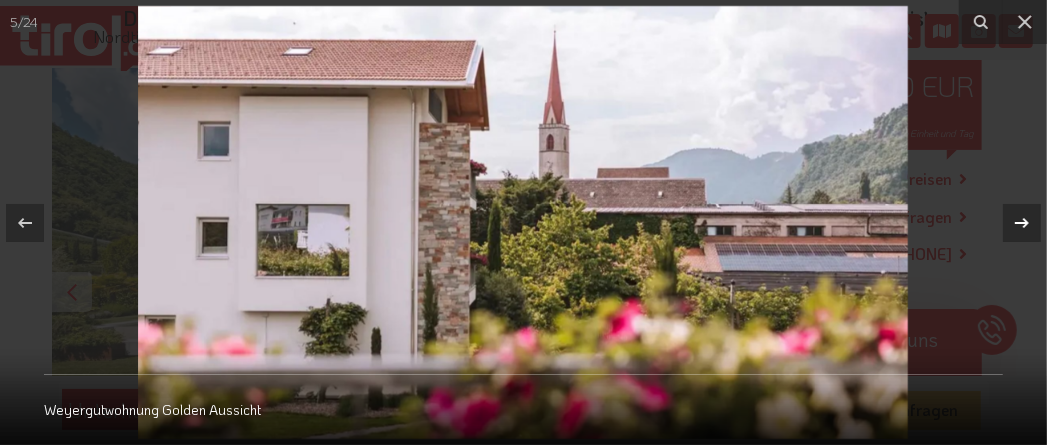 click 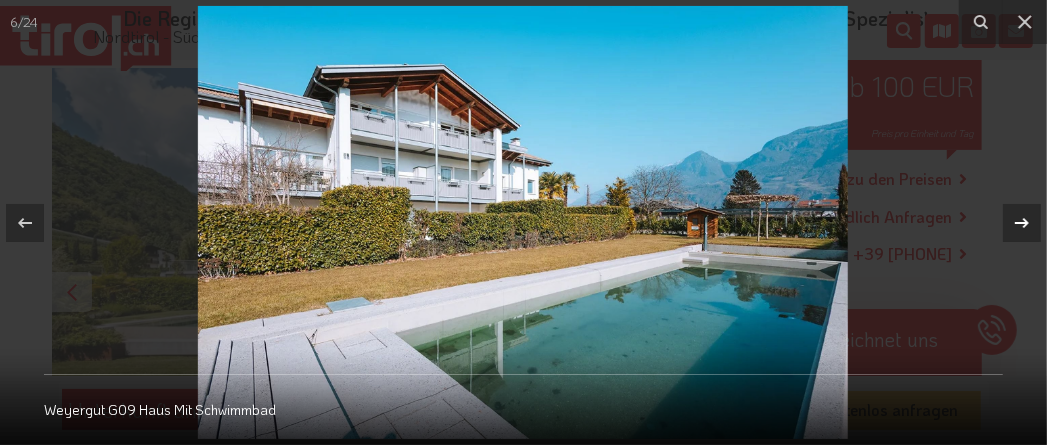 click 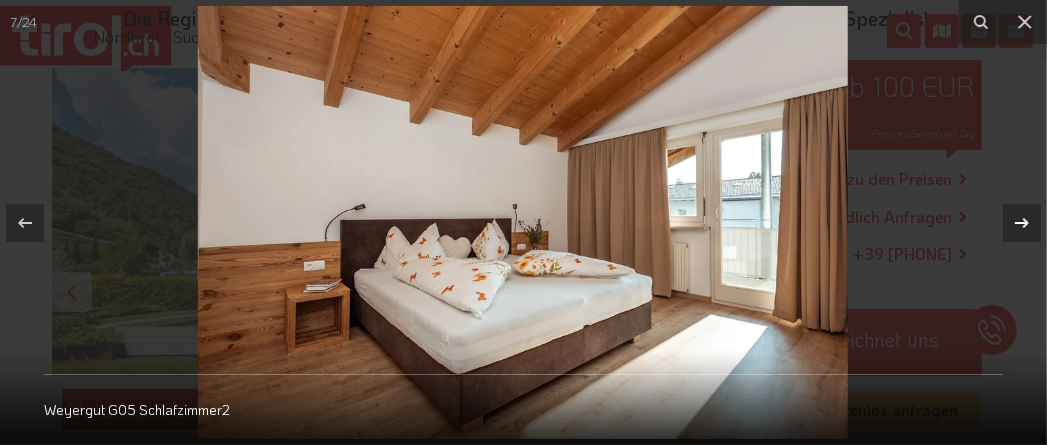 click 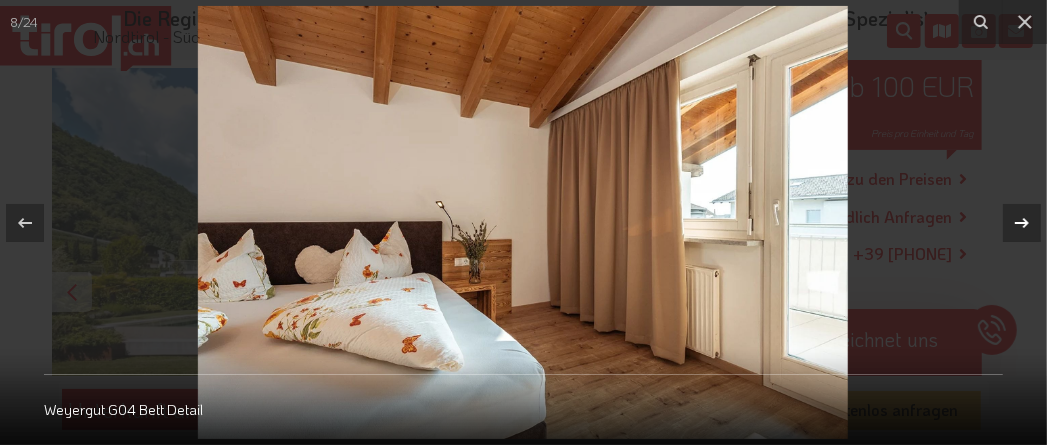 click 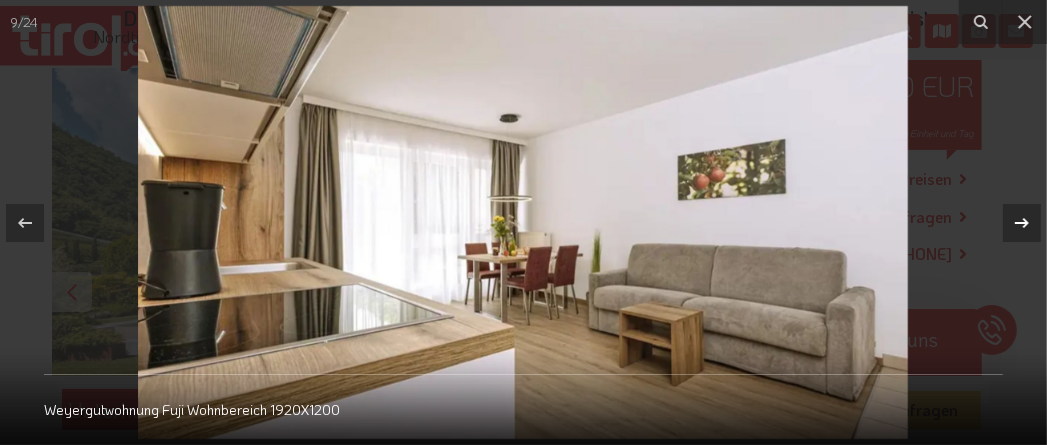 click 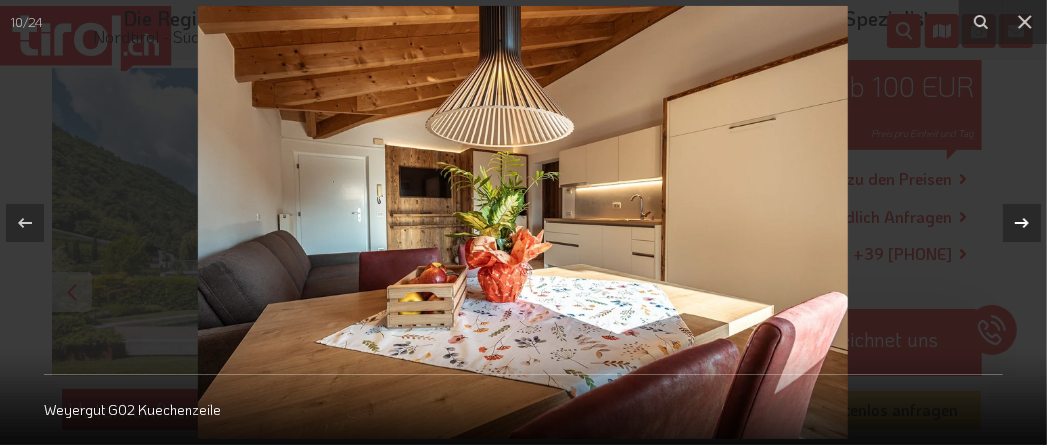 click 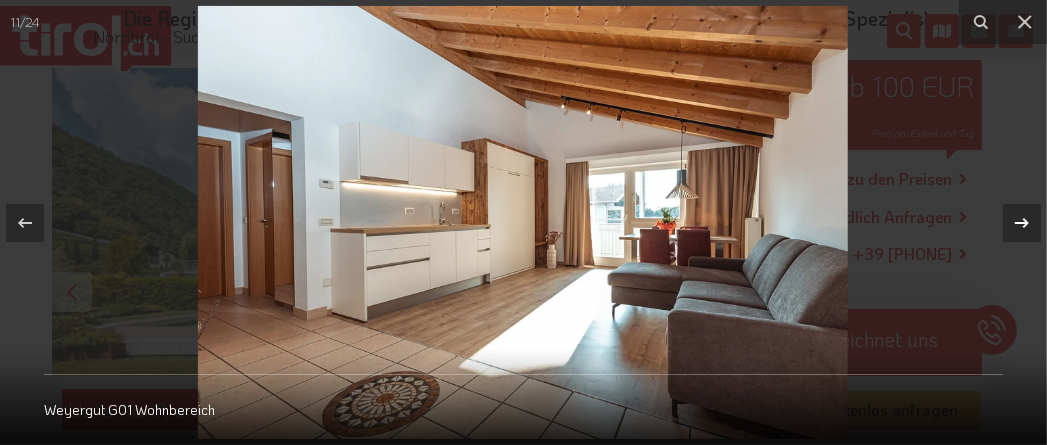 click 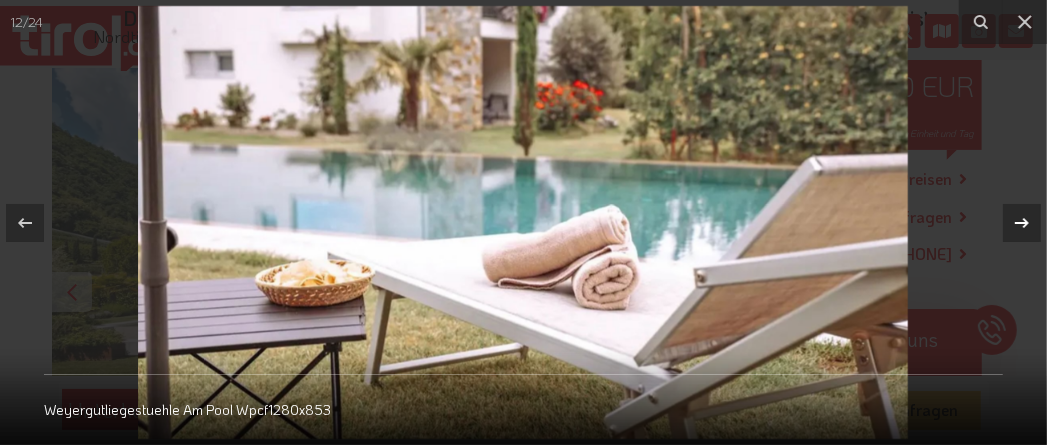 click 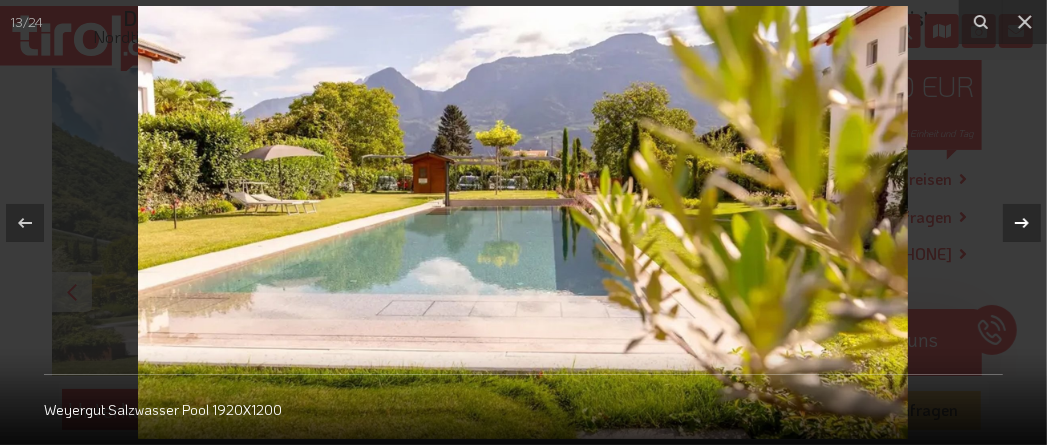 click 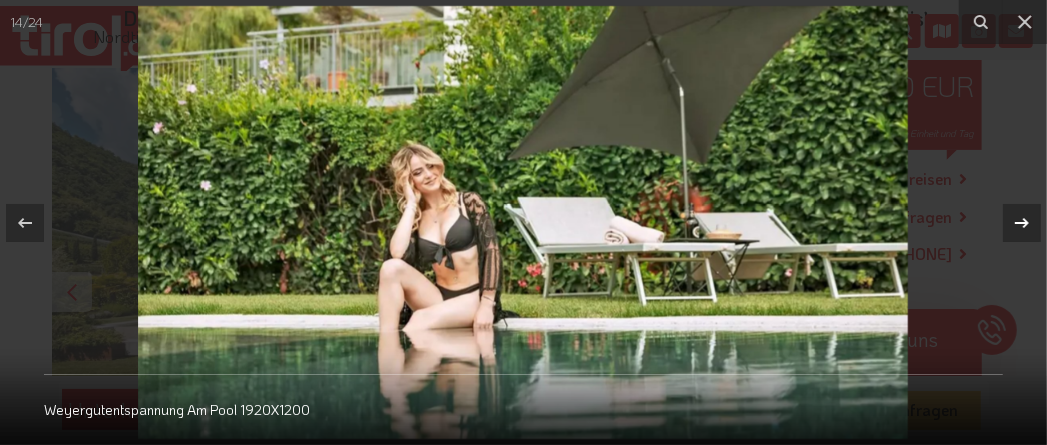 click 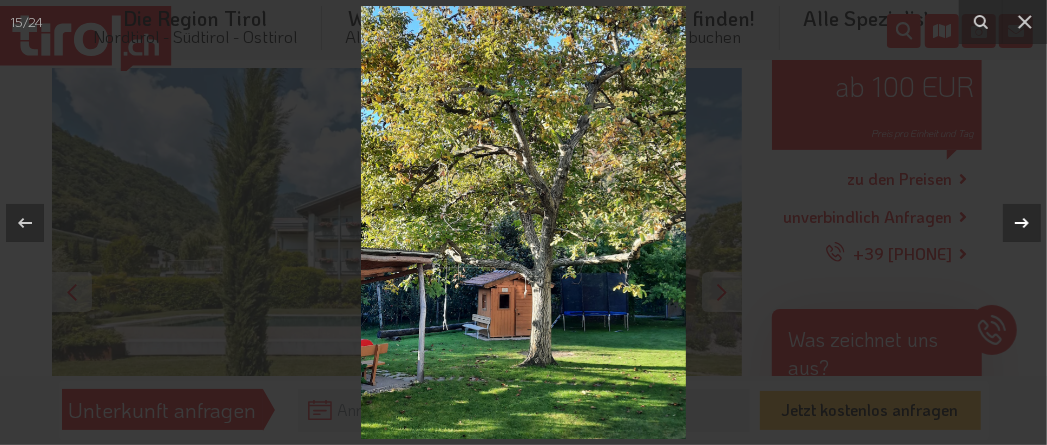 click 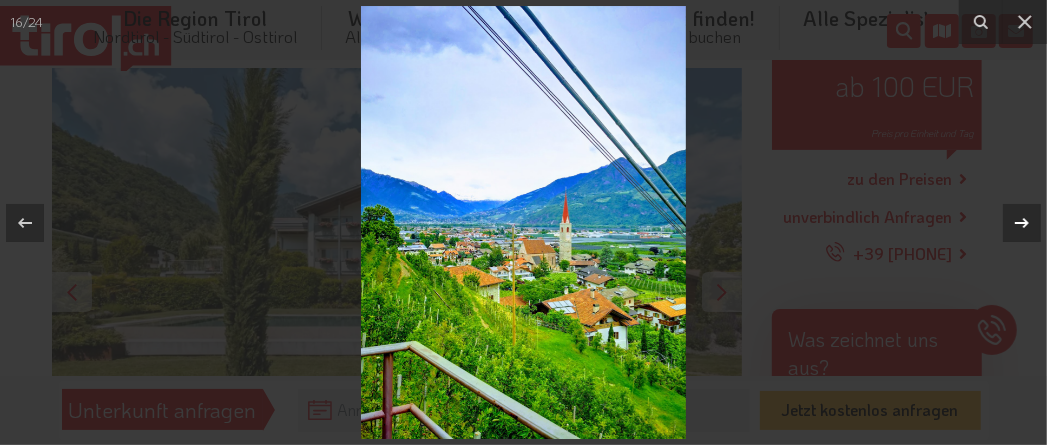 click 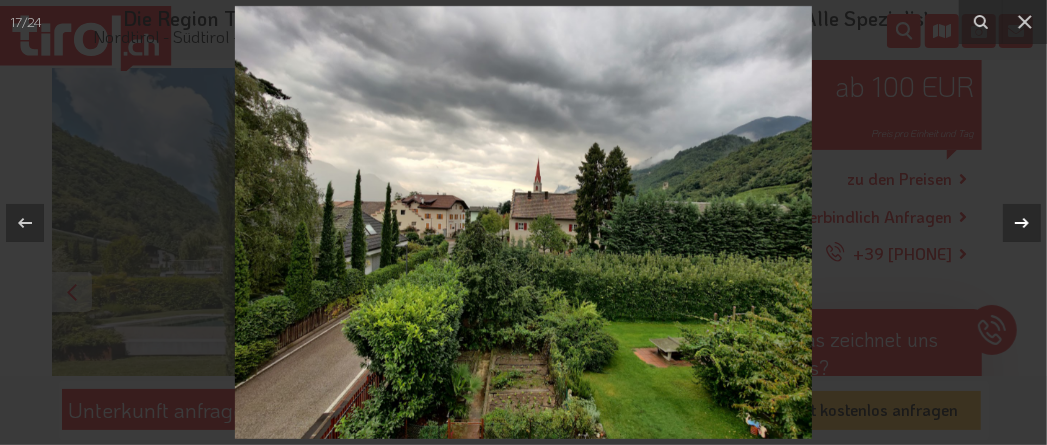 click 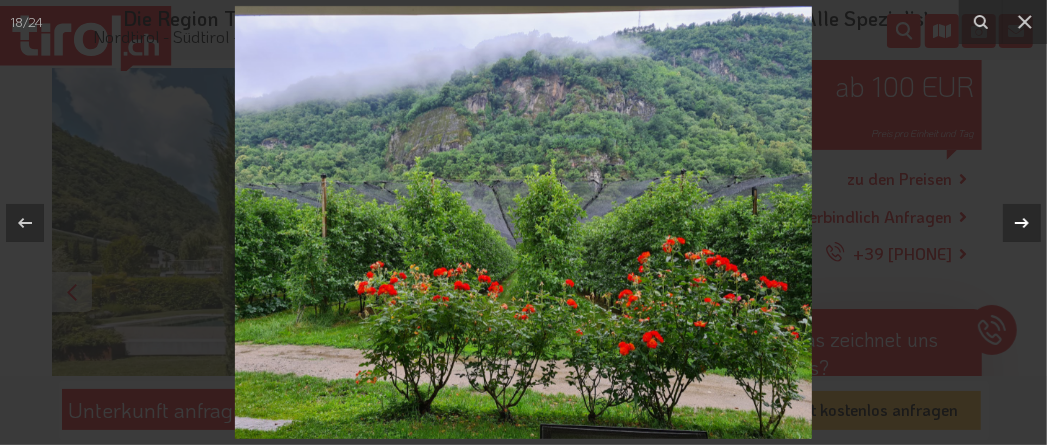 click 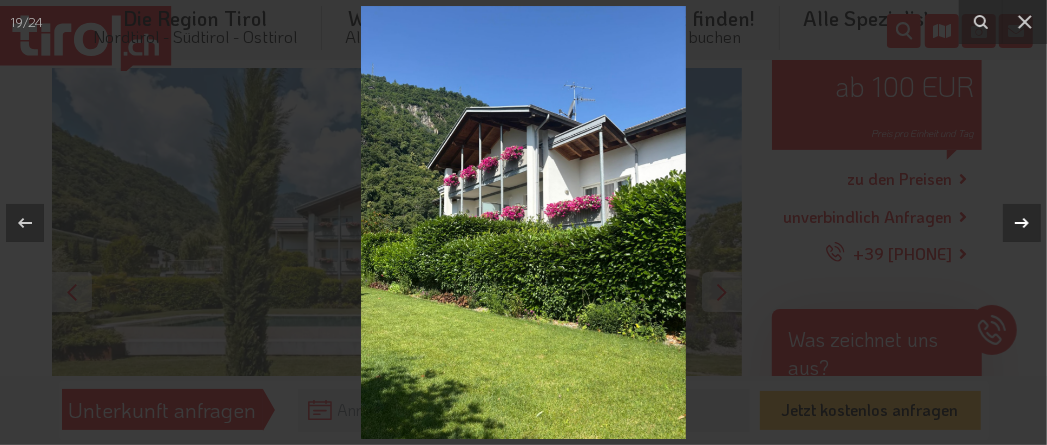 click 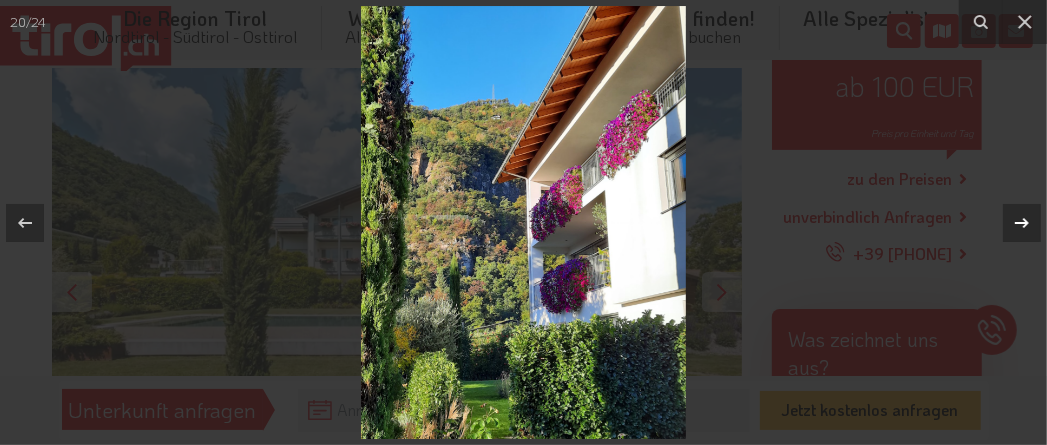 click 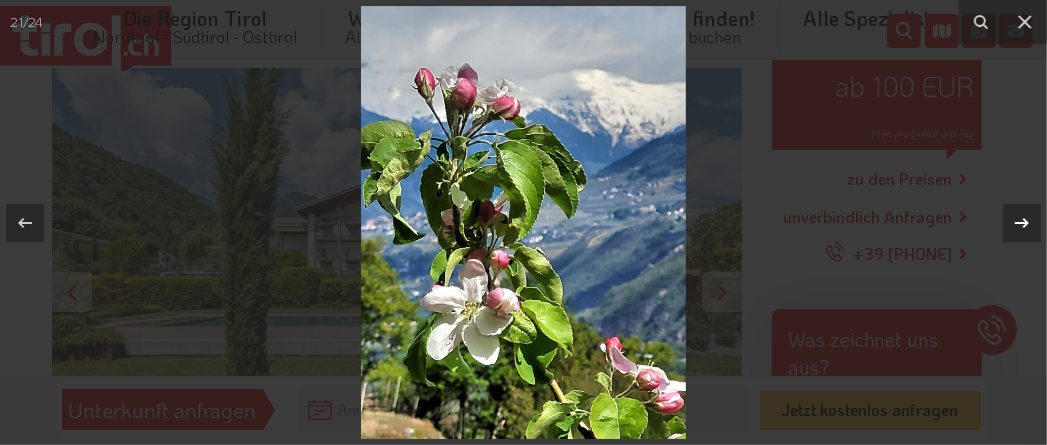 click 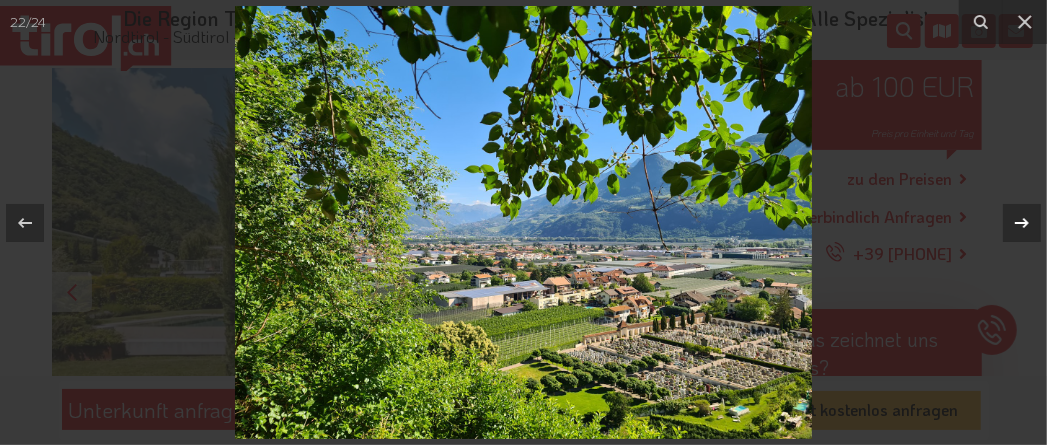 click 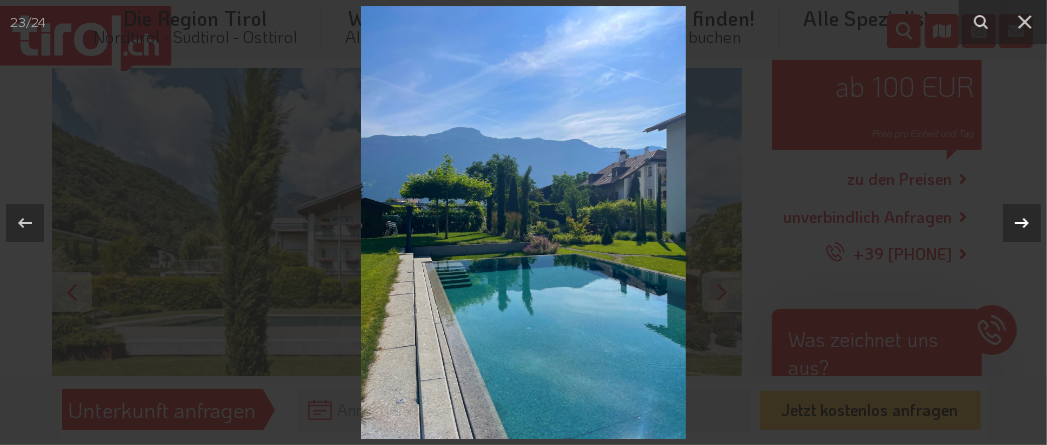 click 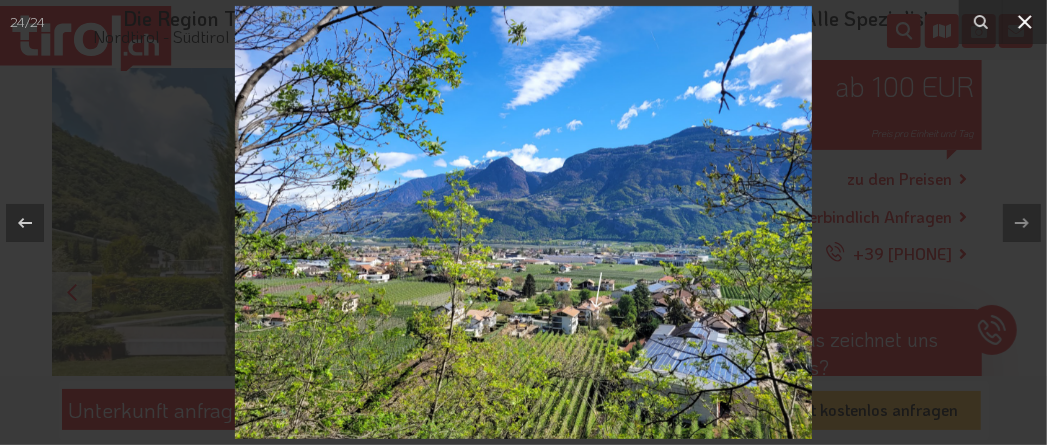 click 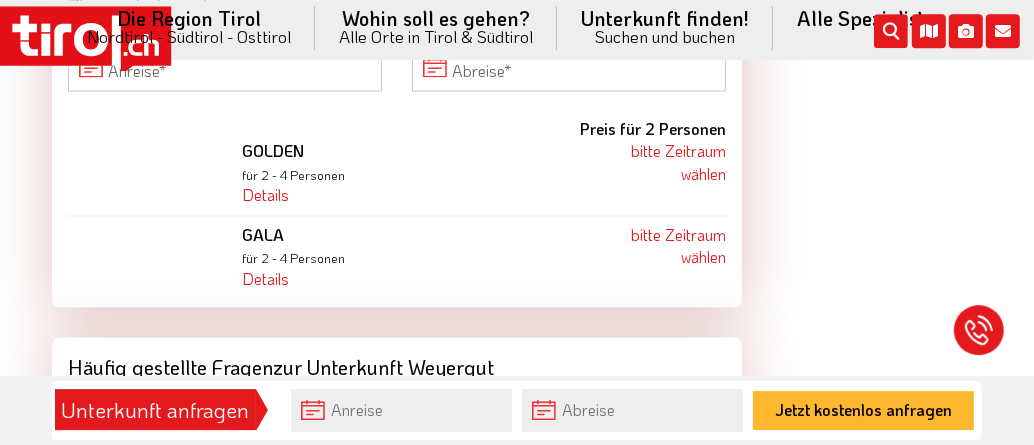 scroll, scrollTop: 2166, scrollLeft: 0, axis: vertical 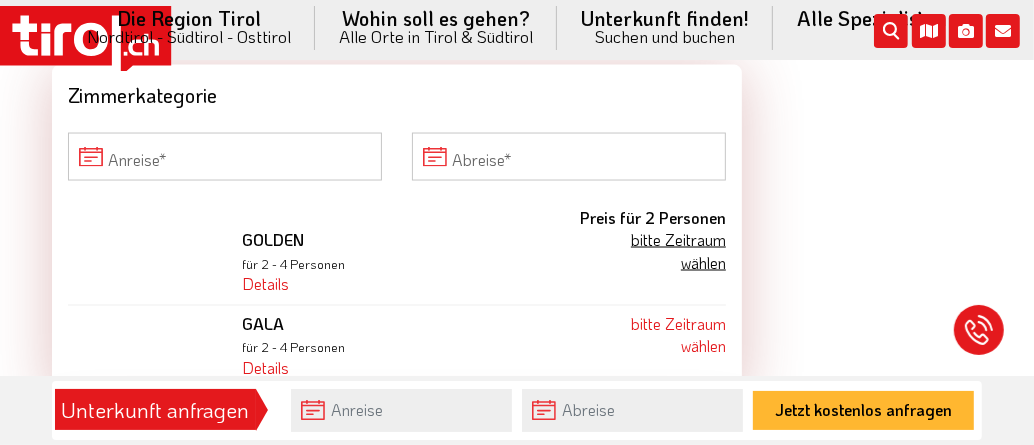 click on "bitte Zeitraum wählen" at bounding box center [678, 250] 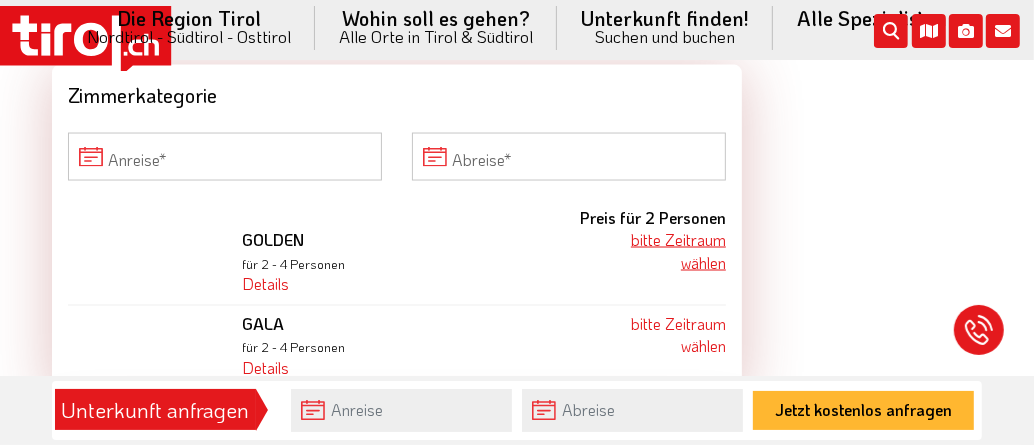 scroll, scrollTop: 2010, scrollLeft: 0, axis: vertical 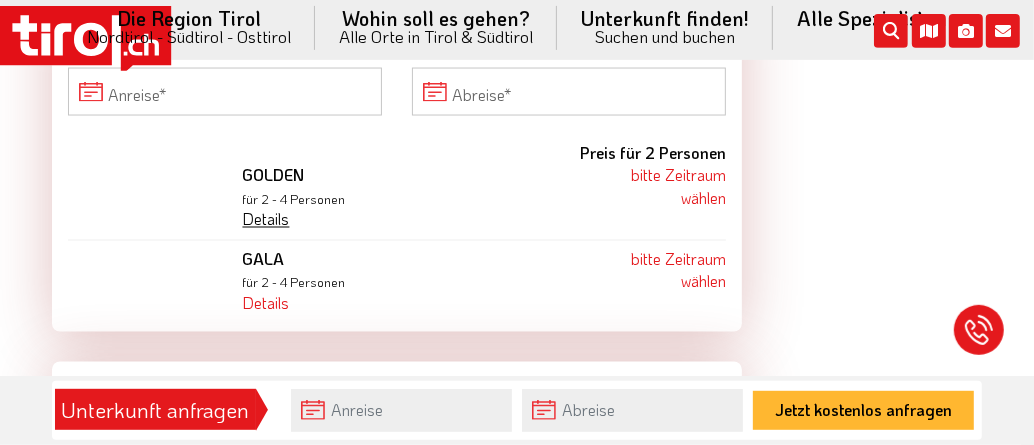 click on "Details" at bounding box center (266, 219) 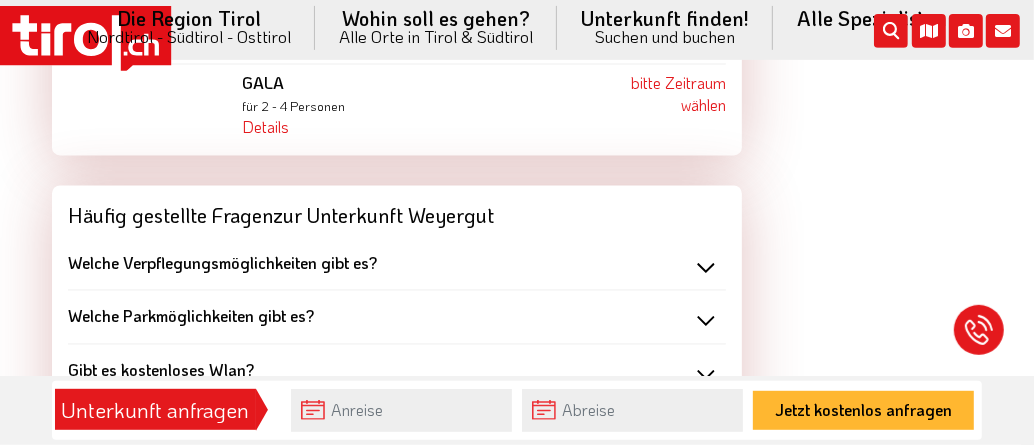 scroll, scrollTop: 2010, scrollLeft: 0, axis: vertical 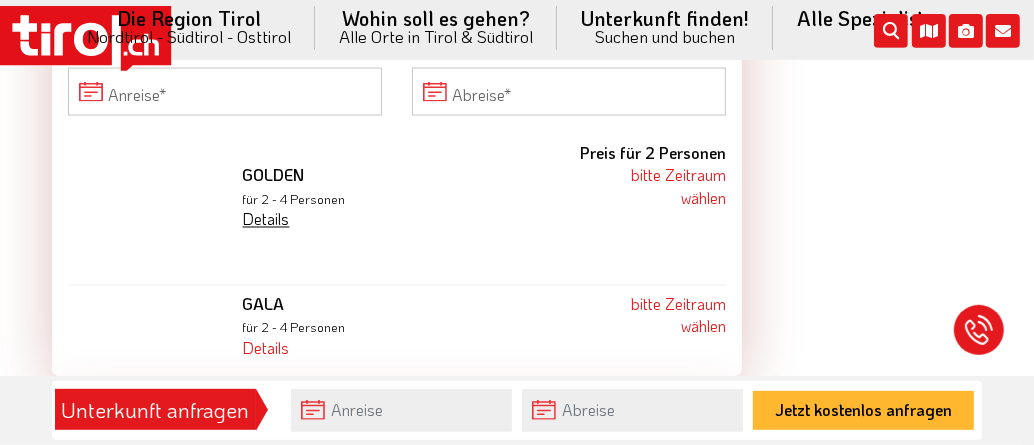 click on "Details" at bounding box center [266, 219] 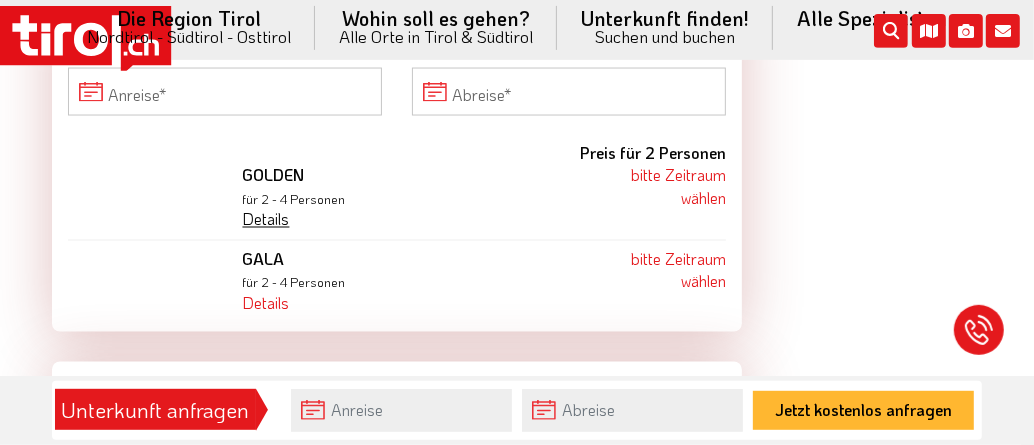click on "Details" at bounding box center [266, 219] 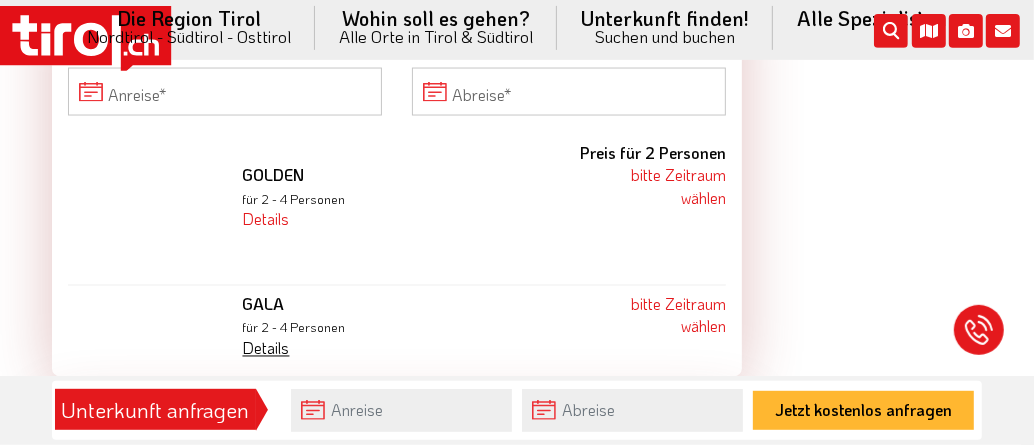 click on "Details" at bounding box center (266, 348) 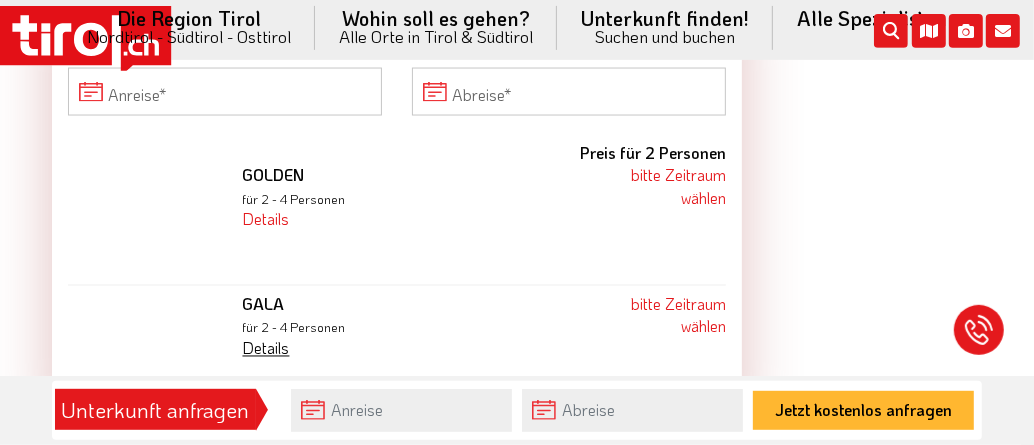 click on "Details" at bounding box center (266, 348) 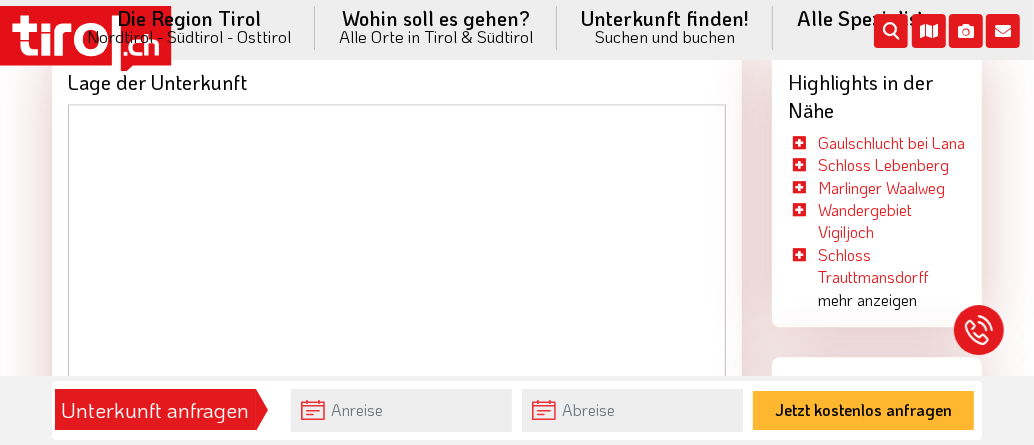 scroll, scrollTop: 2562, scrollLeft: 0, axis: vertical 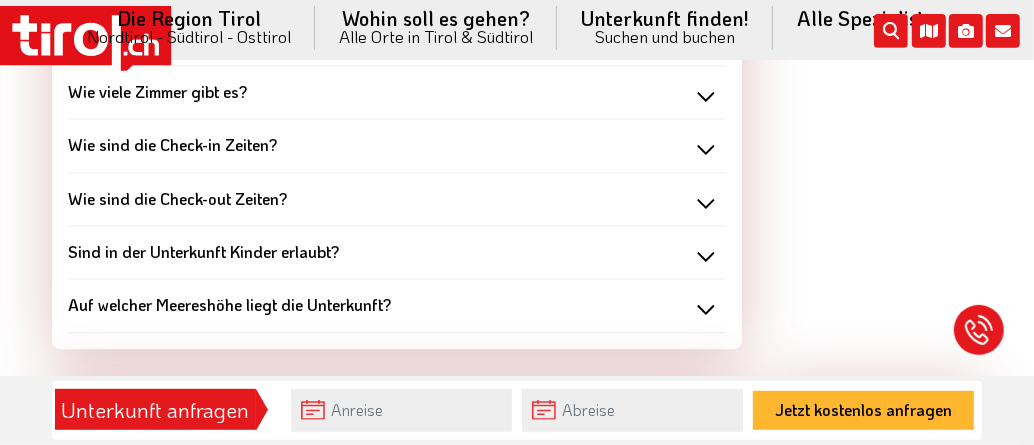 click on "Sind in der Unterkunft Kinder erlaubt?" at bounding box center (397, 253) 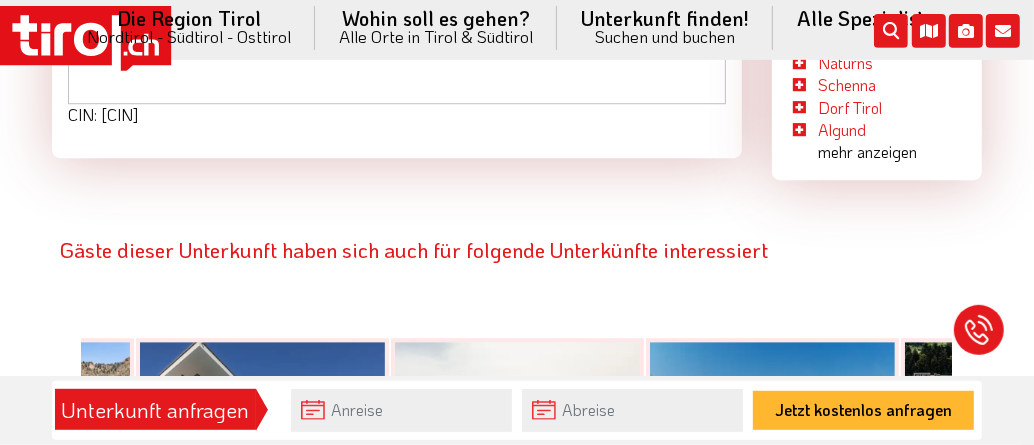 scroll, scrollTop: 3666, scrollLeft: 0, axis: vertical 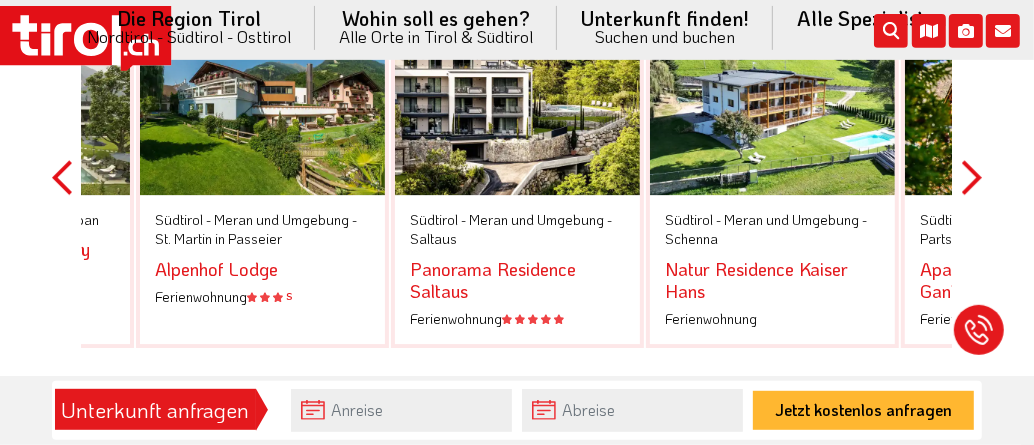 click on "Next" at bounding box center [972, 177] 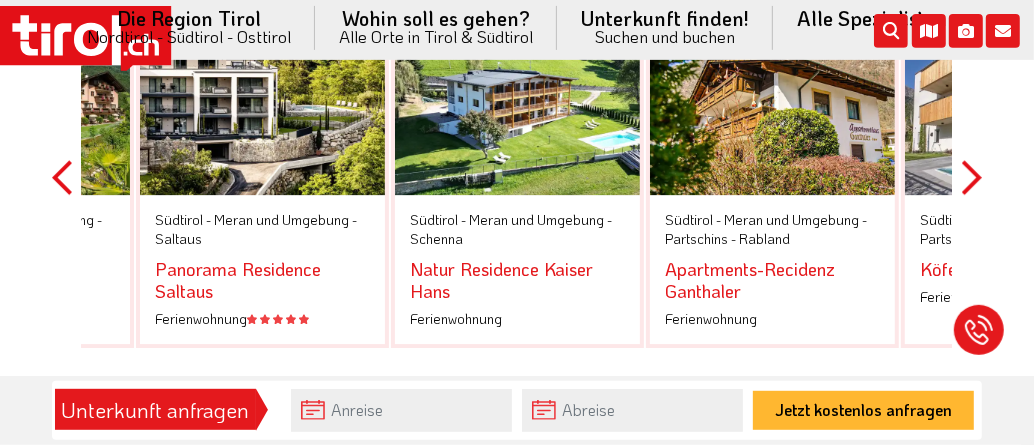 click on "Next" at bounding box center [972, 177] 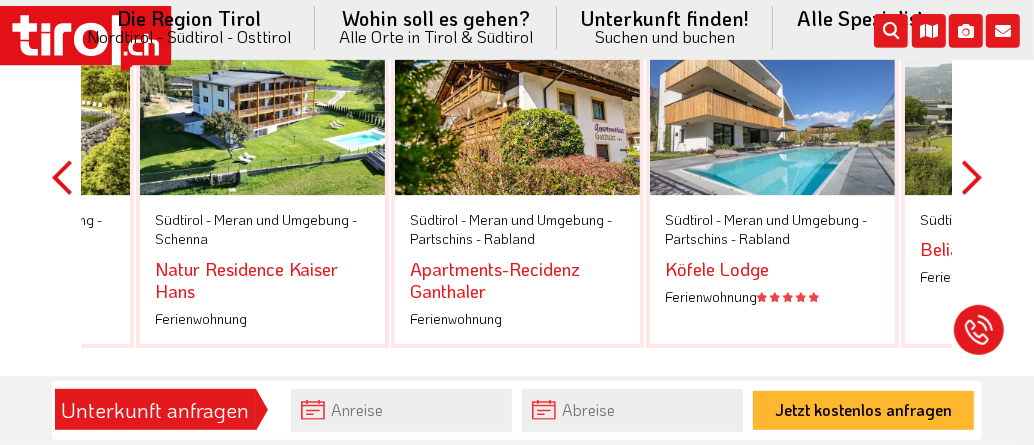 click on "Next" at bounding box center [972, 177] 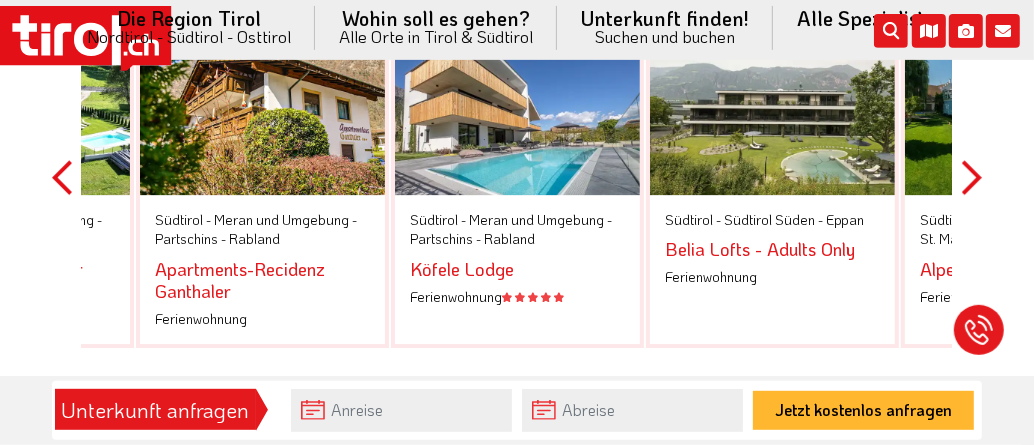 click on "Previous                   Südtirol -    Meran und Umgebung -    Partschins - Rabland         Apartments-Recidenz Ganthaler      Ferienwohnung                             Südtirol -    Meran und Umgebung -    Partschins - Rabland         Köfele Lodge      Ferienwohnung                                       Südtirol -    Südtirol Süden -    Eppan         Belia Lofts - Adults Only      Ferienwohnung                             Südtirol -    Meran und Umgebung -    St. Martin in Passeier         Alpenhof Lodge      Ferienwohnung         S                             Südtirol -    Meran und Umgebung -    Saltaus         Panorama Residence Saltaus      Ferienwohnung                                       Südtirol -    Meran und Umgebung -    Schenna         Natur Residence Kaiser Hans      Ferienwohnung                             Südtirol -    Meran und Umgebung -    Partschins - Rabland         Apartments-Recidenz Ganthaler      Ferienwohnung                             Südtirol -" at bounding box center (517, 177) 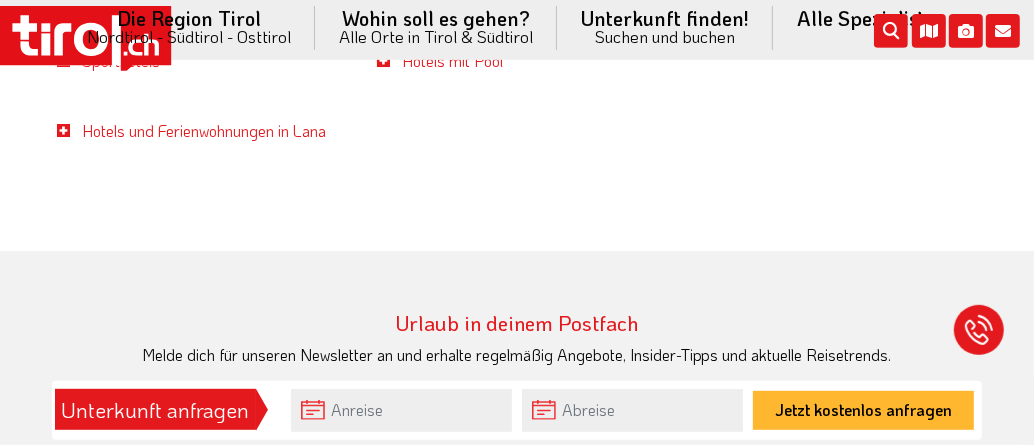 scroll, scrollTop: 4107, scrollLeft: 0, axis: vertical 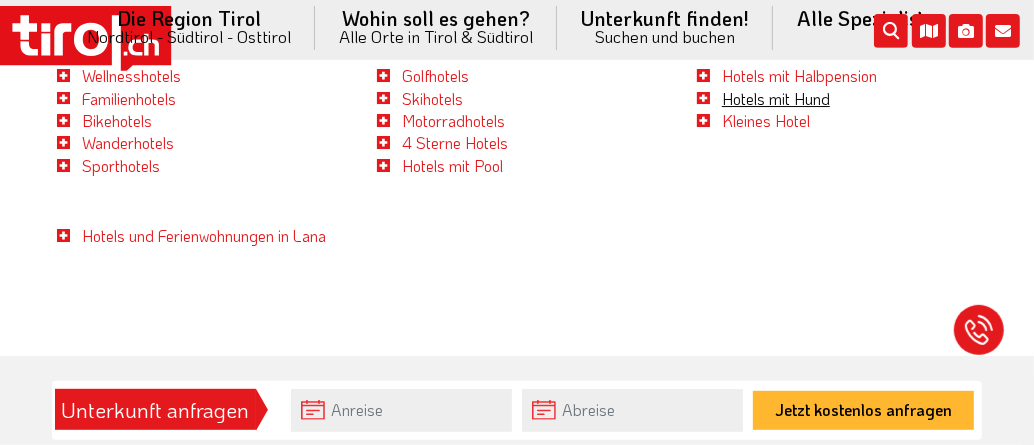 click on "Hotels mit Hund" at bounding box center [776, 98] 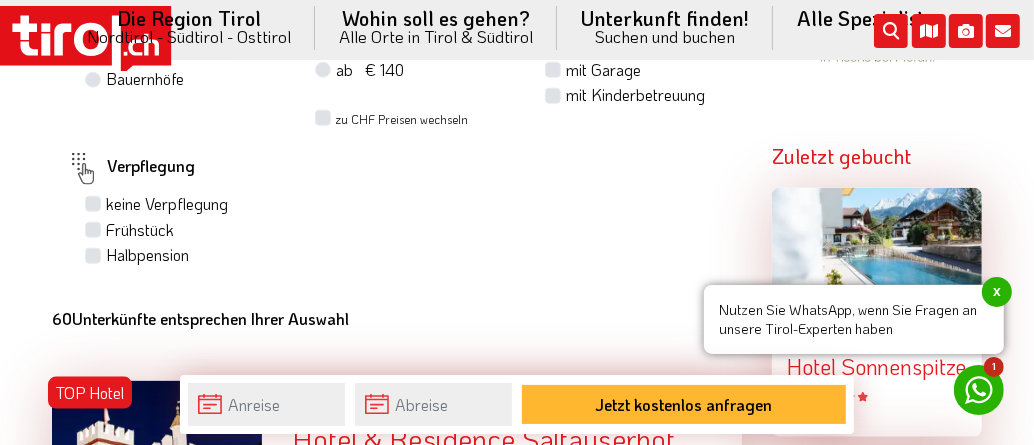 scroll, scrollTop: 1214, scrollLeft: 0, axis: vertical 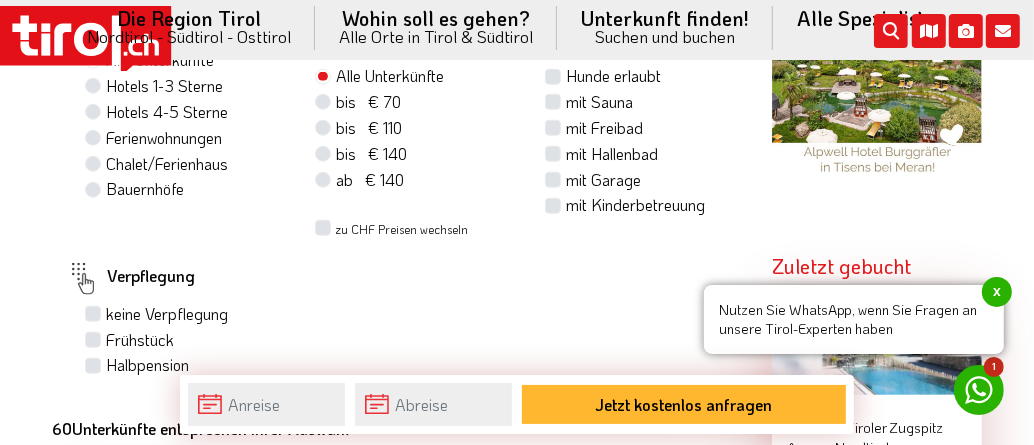 click at bounding box center [877, 71] 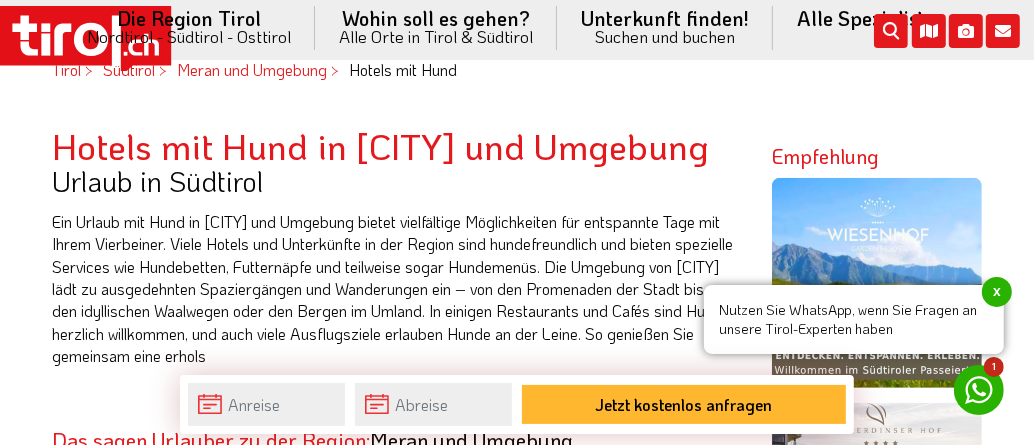 scroll, scrollTop: 662, scrollLeft: 0, axis: vertical 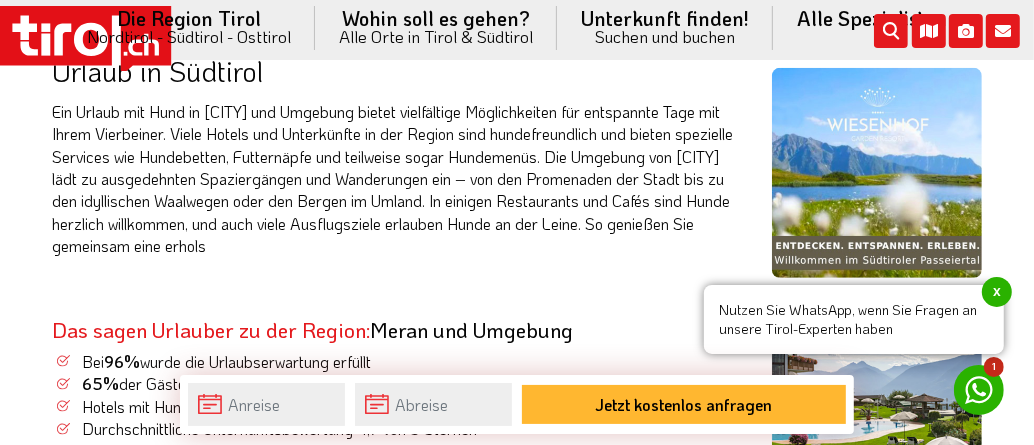 click at bounding box center (877, 173) 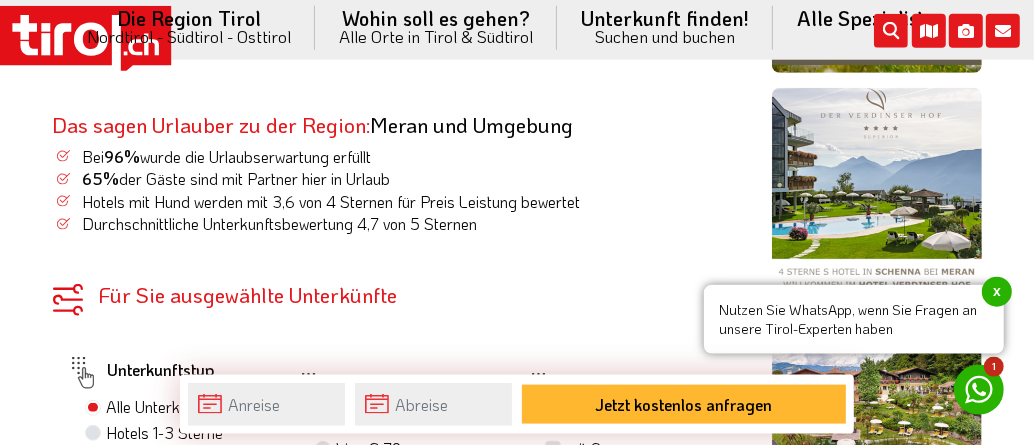 scroll, scrollTop: 883, scrollLeft: 0, axis: vertical 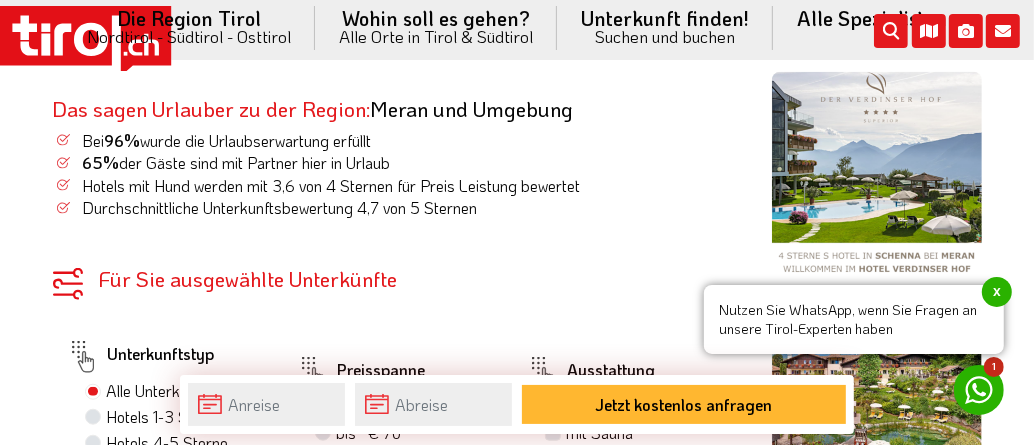 click at bounding box center [877, 177] 